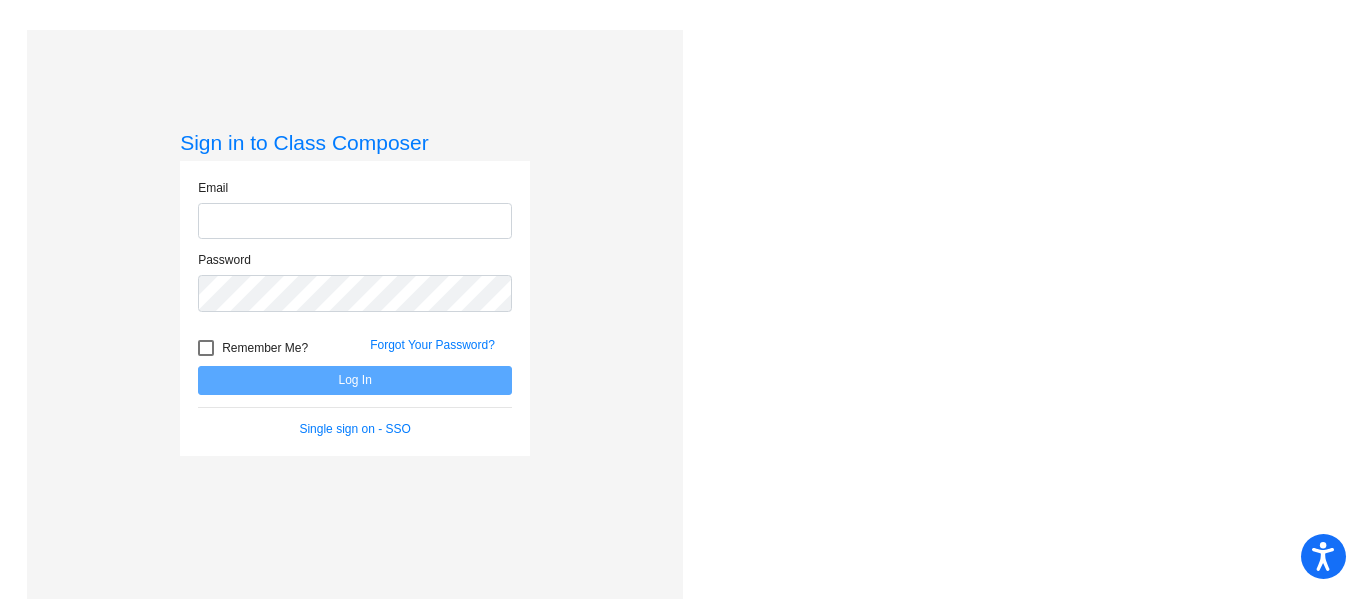 scroll, scrollTop: 0, scrollLeft: 0, axis: both 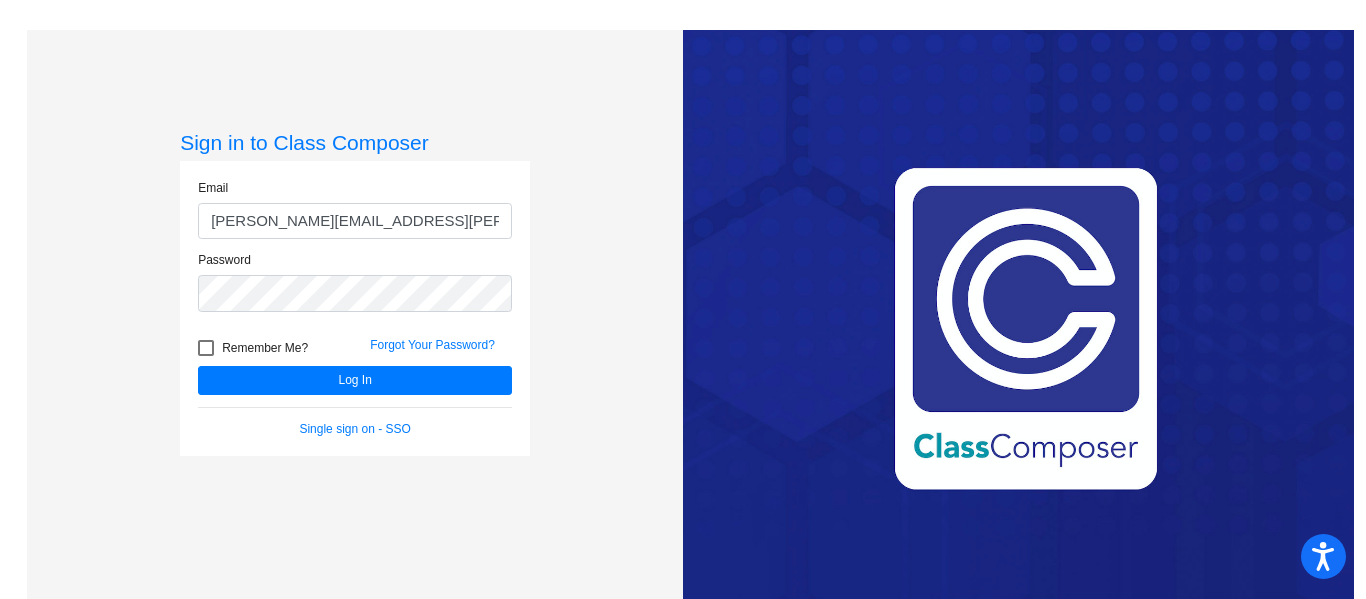 click on "[PERSON_NAME][EMAIL_ADDRESS][PERSON_NAME][DOMAIN_NAME]" 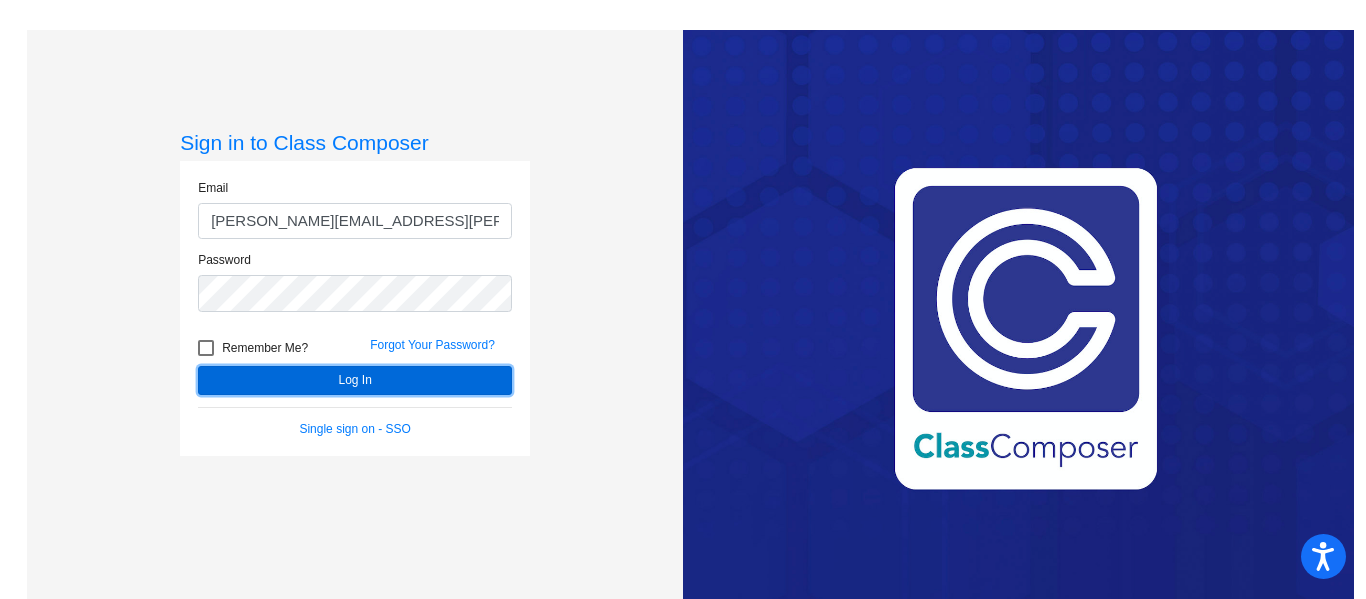 click on "Log In" 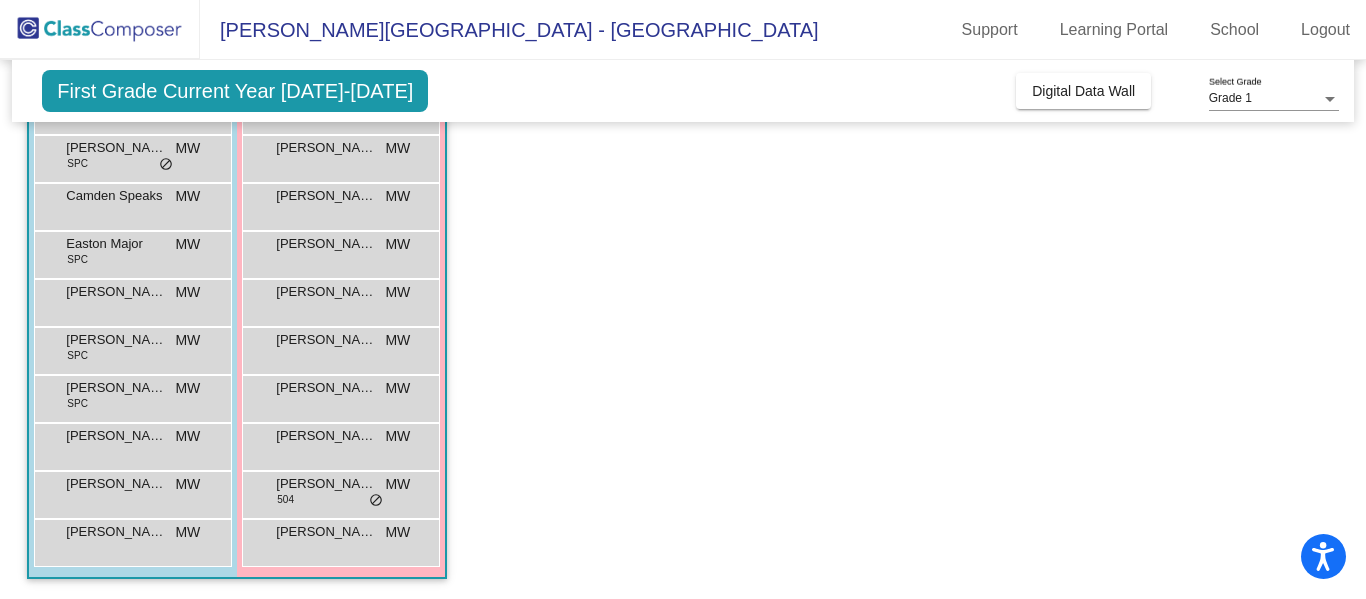 scroll, scrollTop: 0, scrollLeft: 0, axis: both 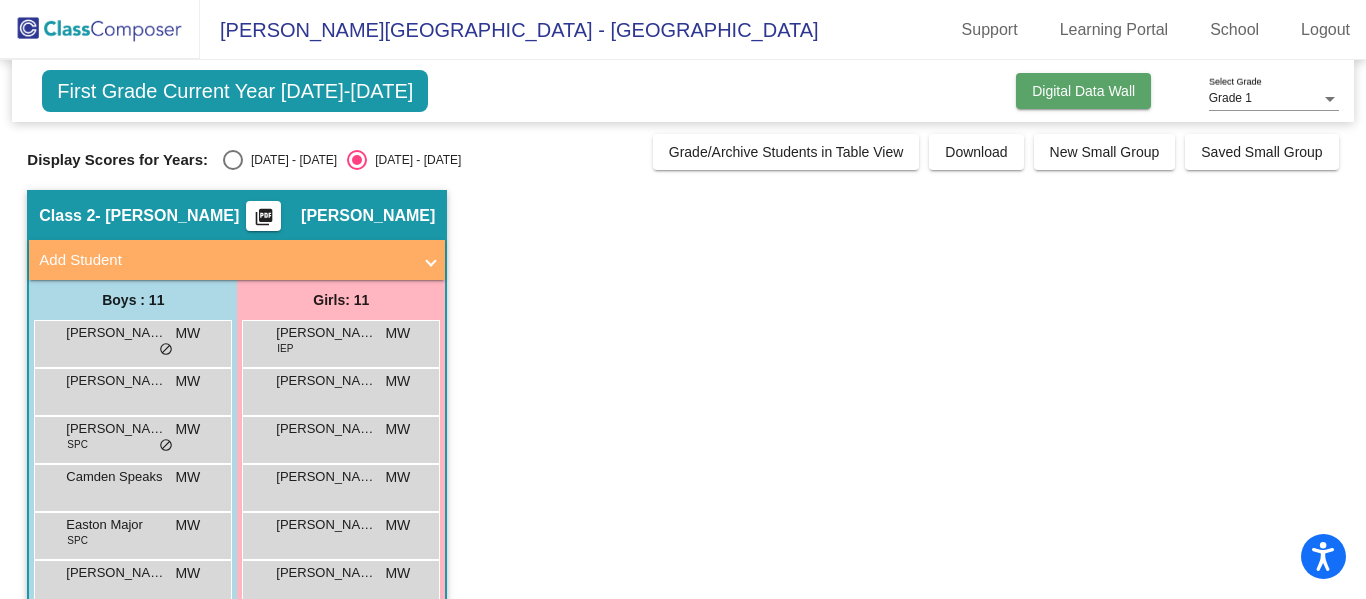 click on "Digital Data Wall" 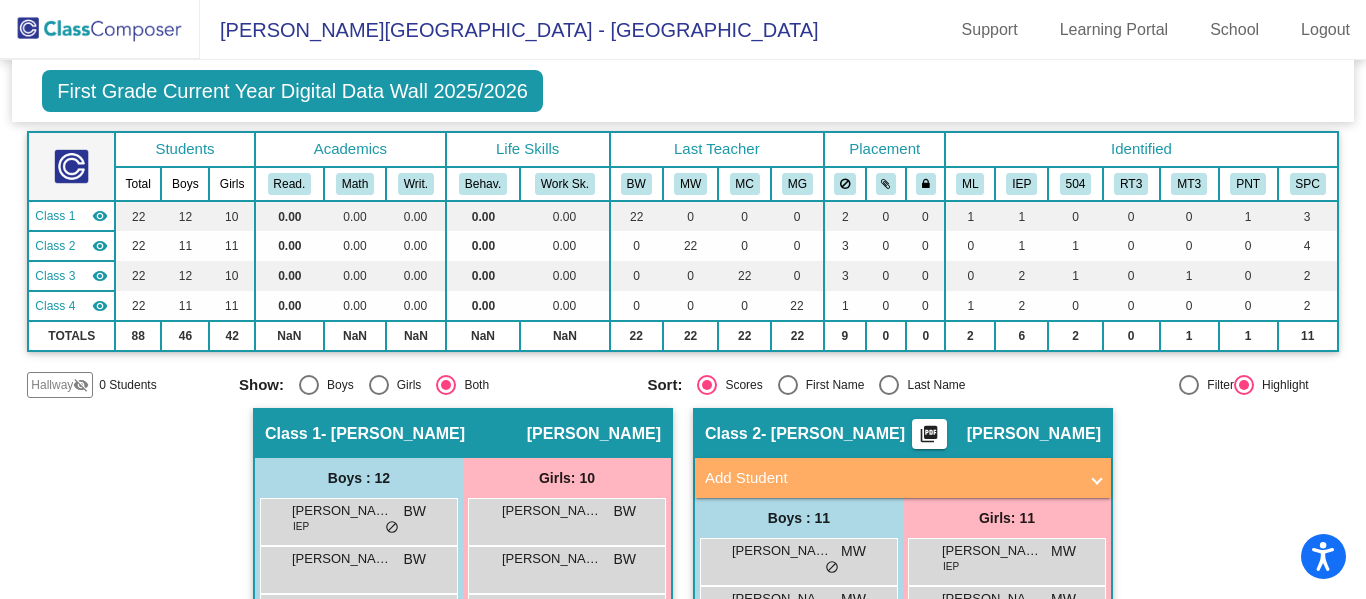 scroll, scrollTop: 0, scrollLeft: 0, axis: both 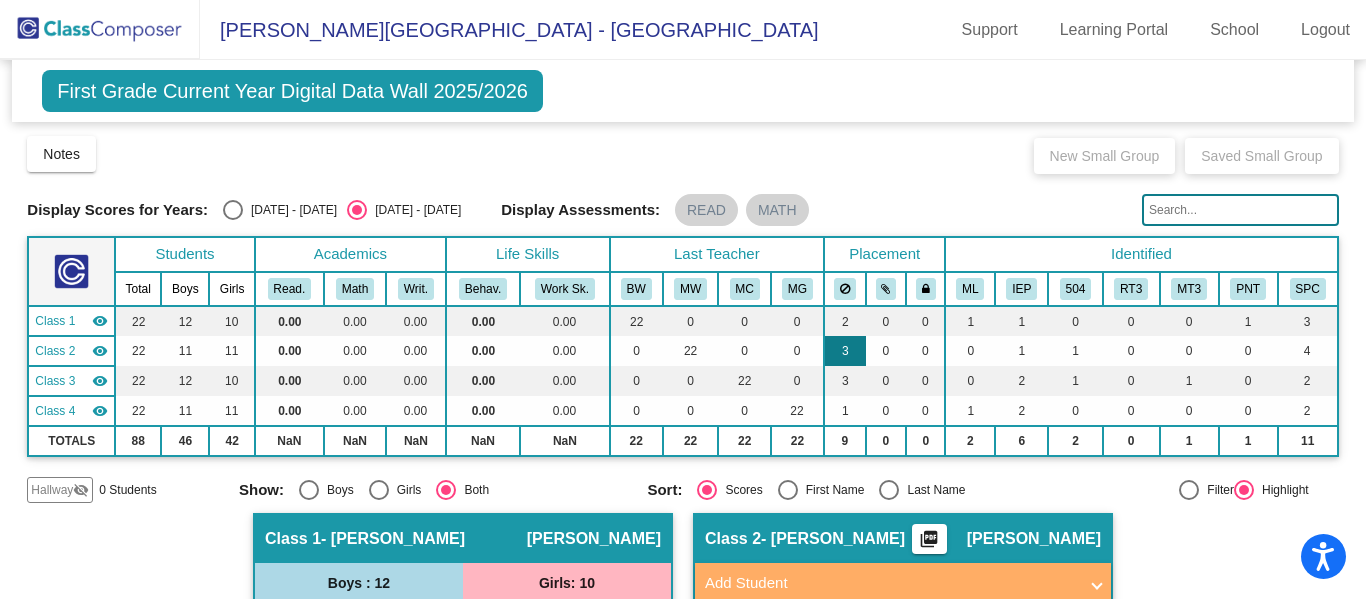click on "3" 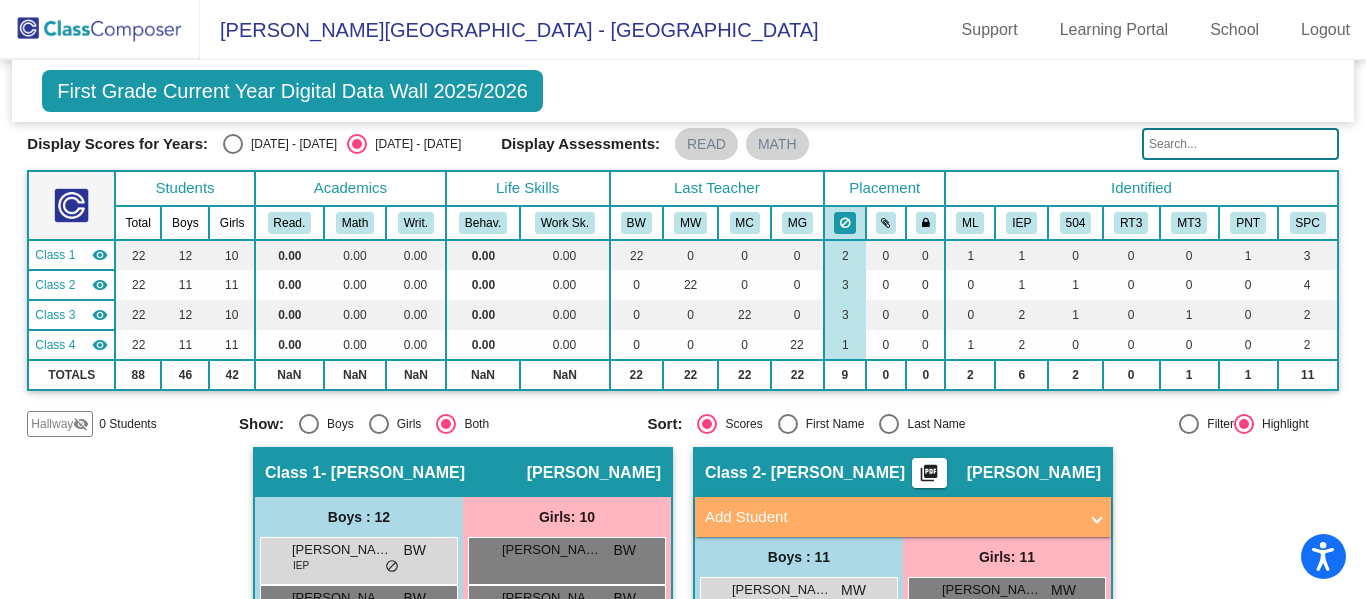 scroll, scrollTop: 61, scrollLeft: 0, axis: vertical 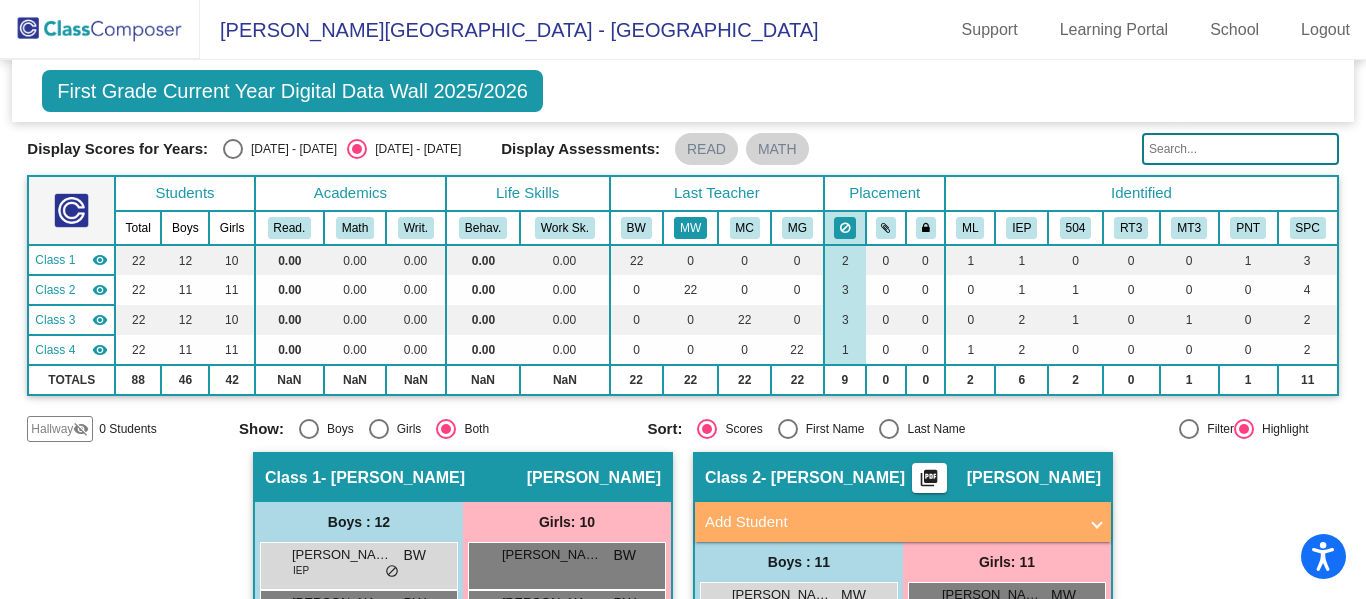 click on "MW" 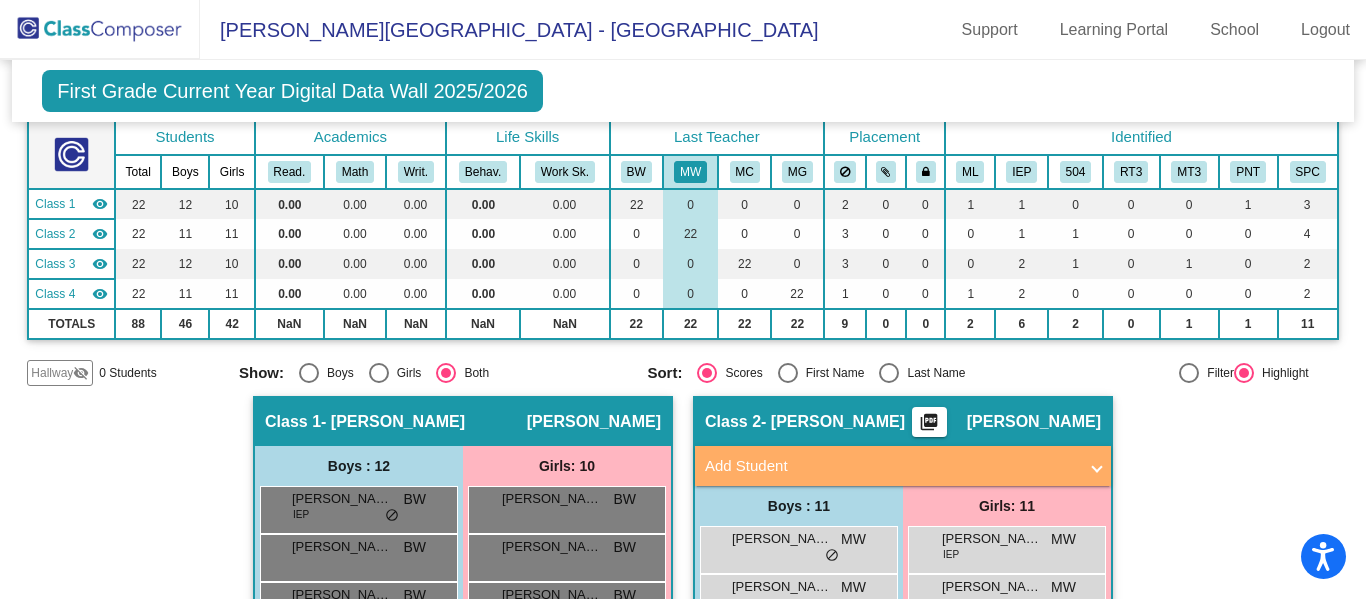 scroll, scrollTop: 0, scrollLeft: 0, axis: both 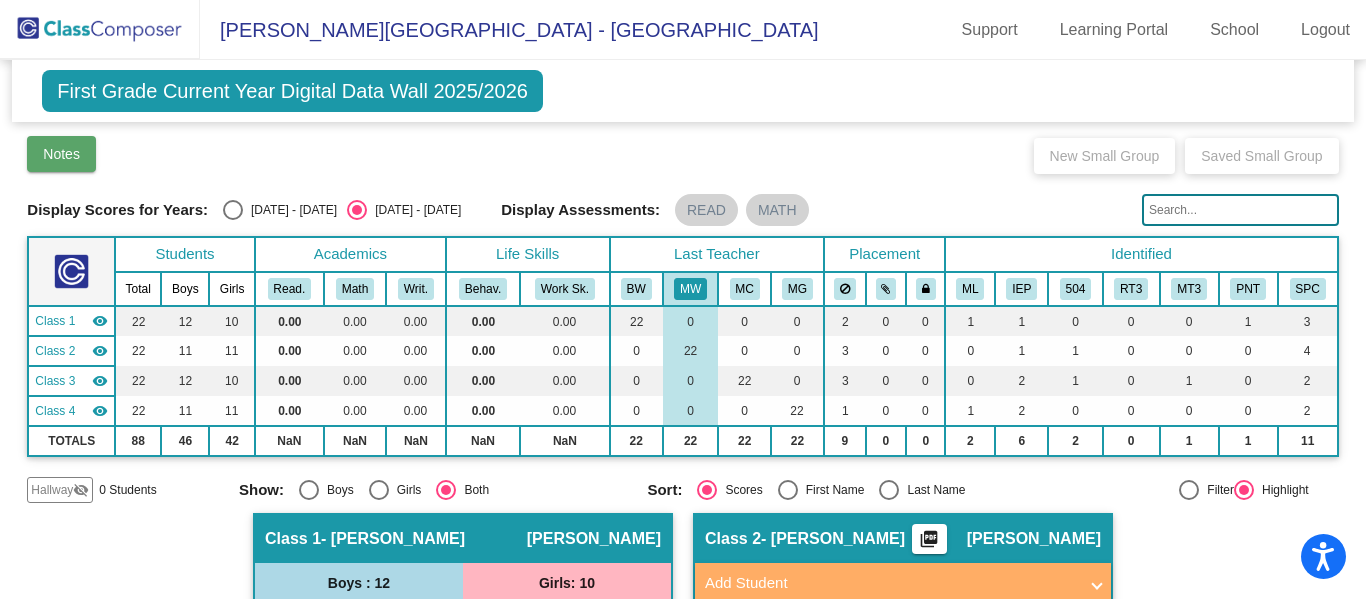 click on "Notes" 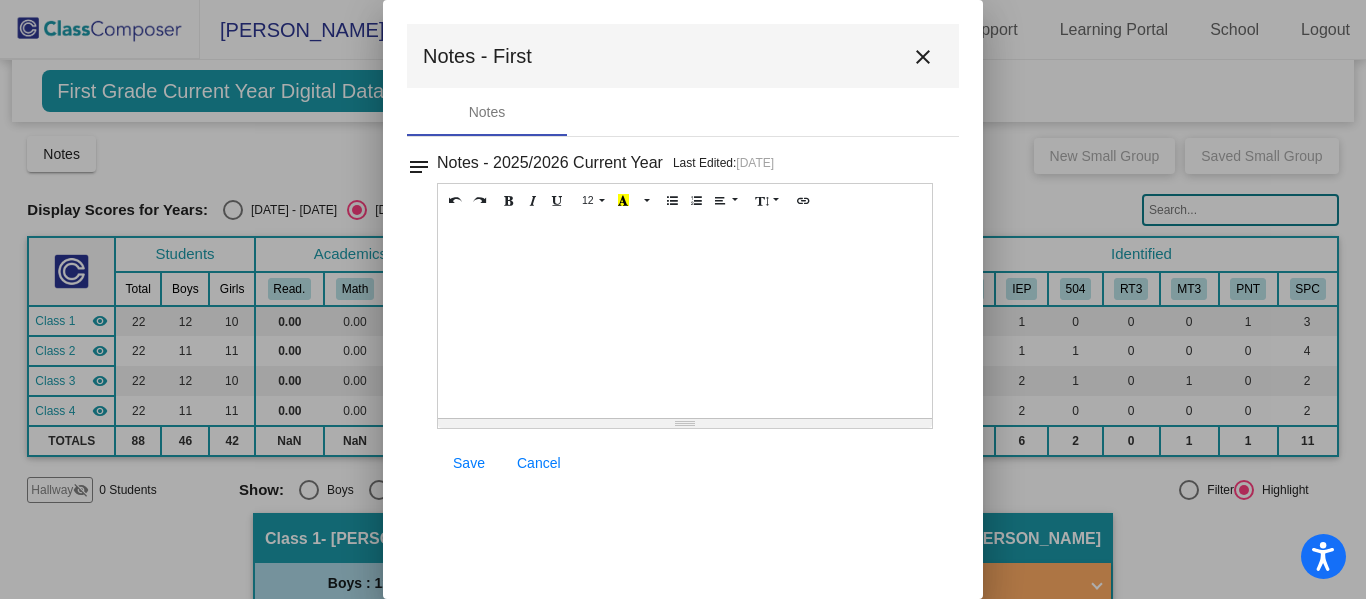 click on "close" at bounding box center [923, 57] 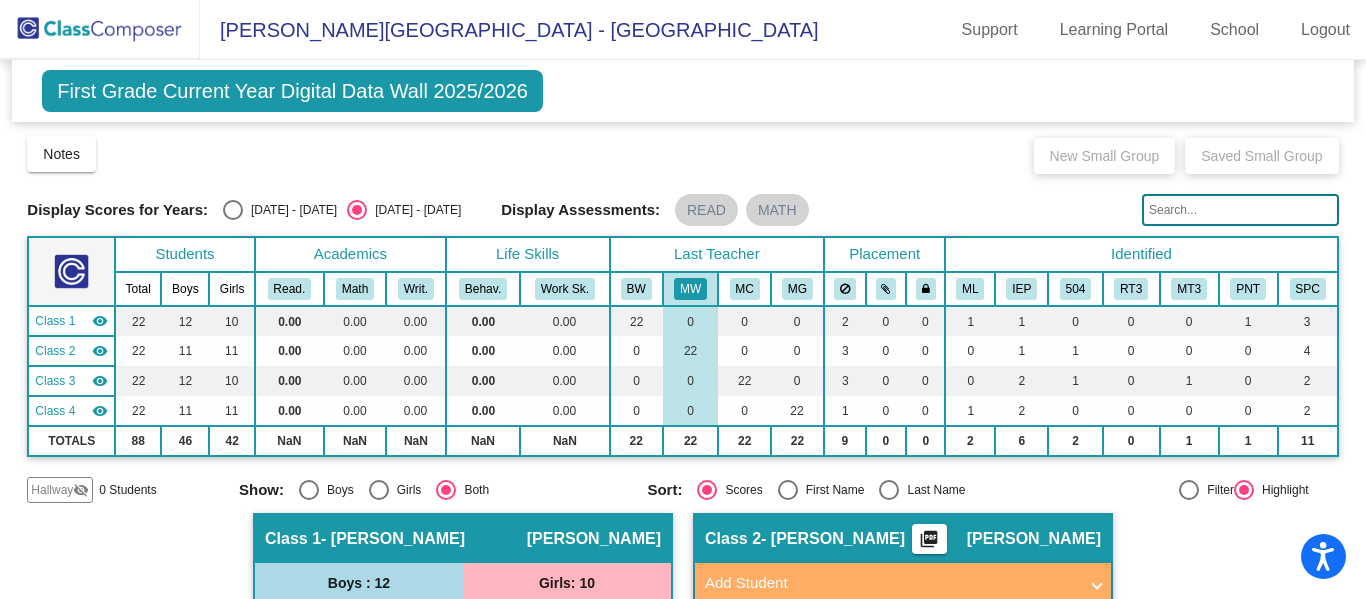 click on "Notes   Download Class List   Import Students   New Small Group   Saved Small Group" 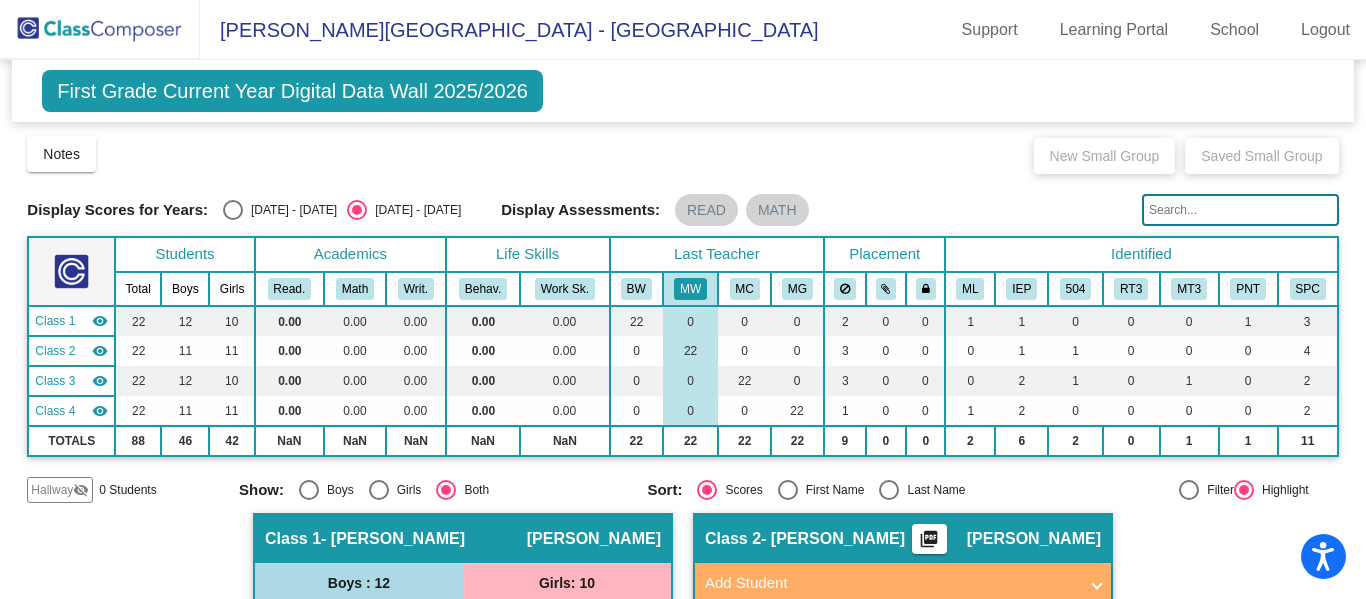 click at bounding box center [233, 210] 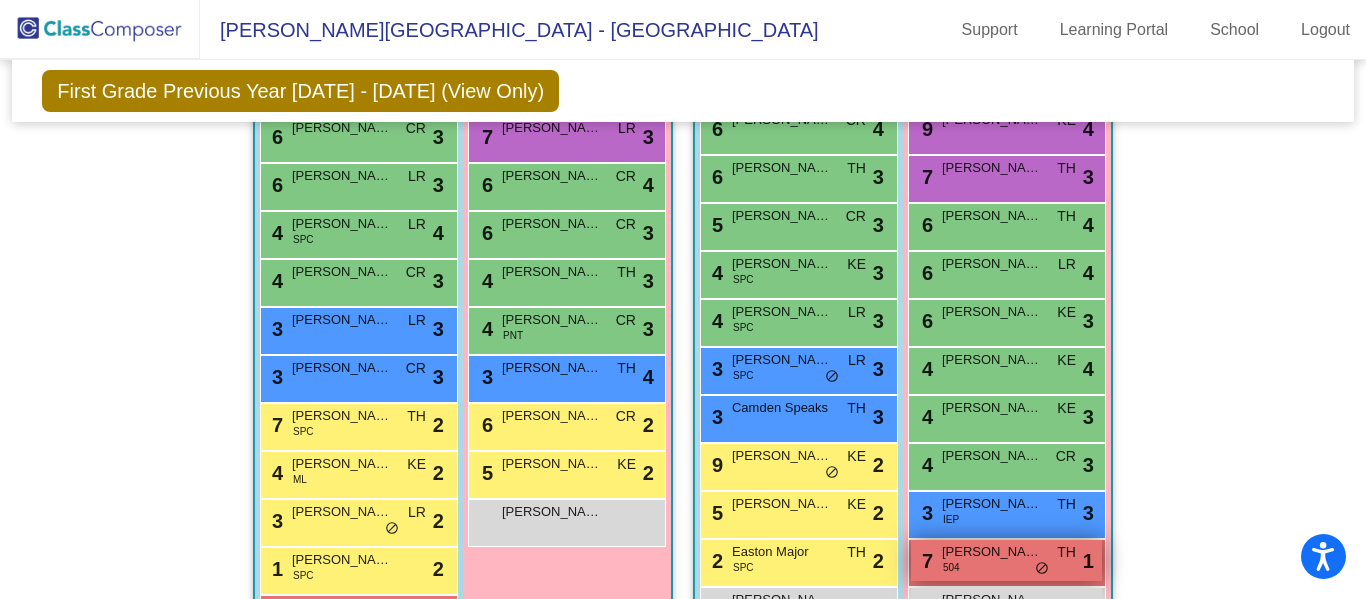 scroll, scrollTop: 531, scrollLeft: 0, axis: vertical 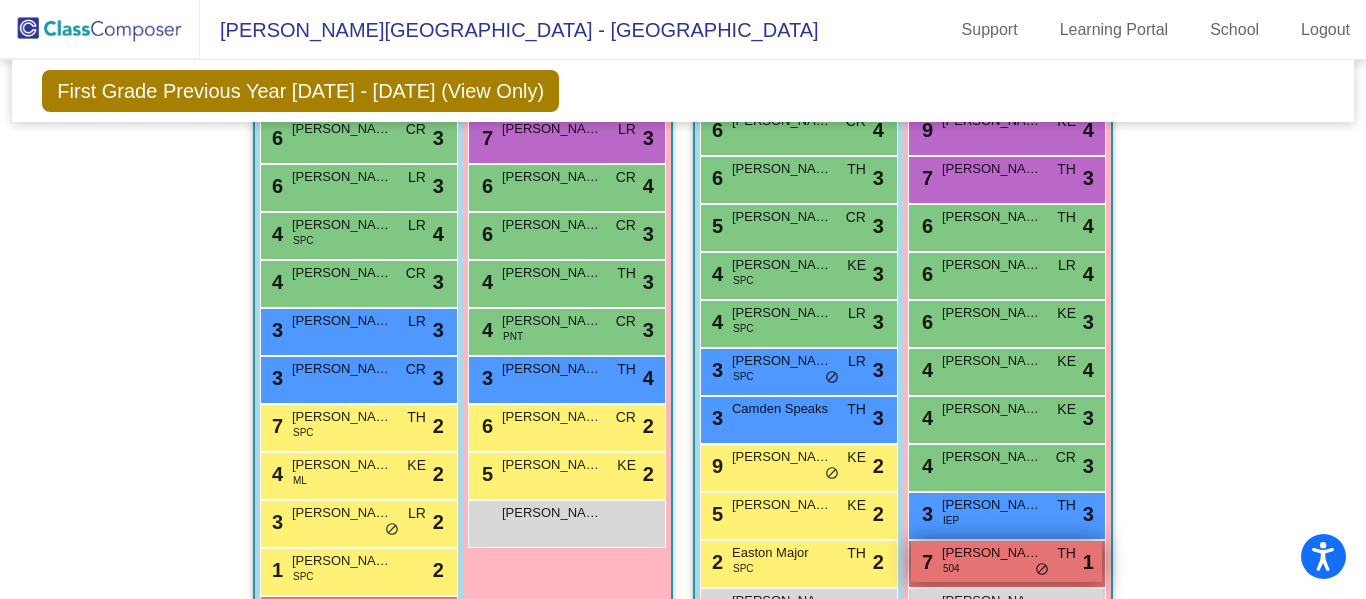 click on "Raelyn Kearns" at bounding box center (992, 553) 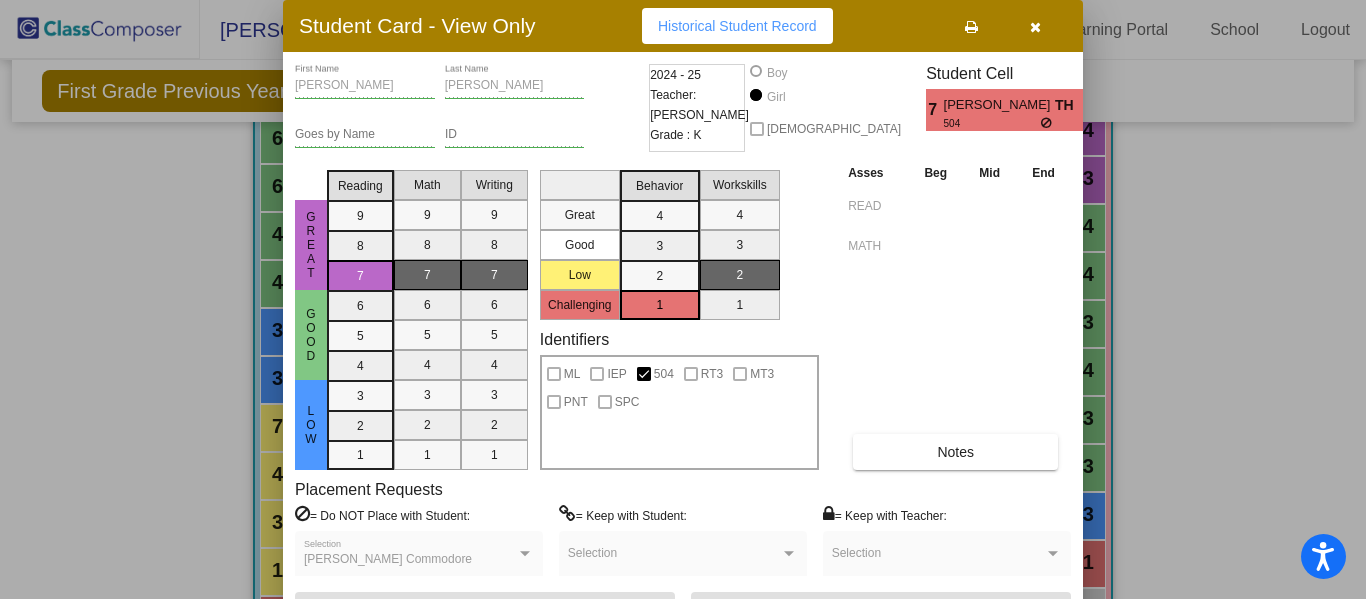 click at bounding box center (683, 299) 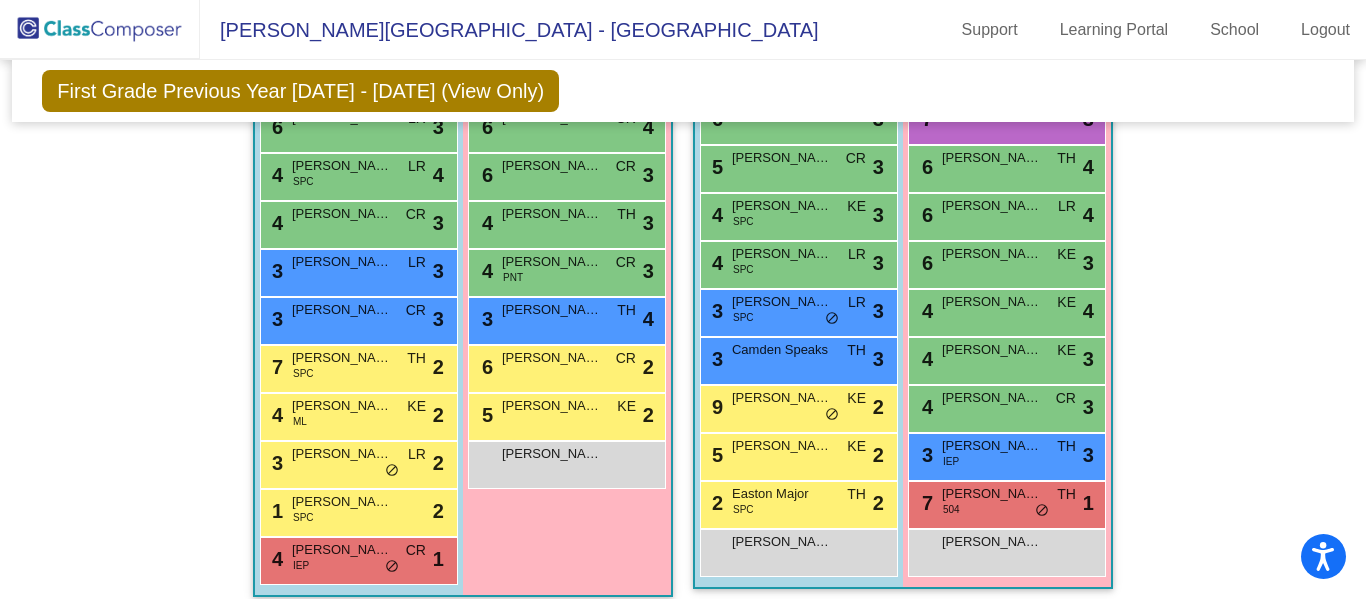 scroll, scrollTop: 589, scrollLeft: 0, axis: vertical 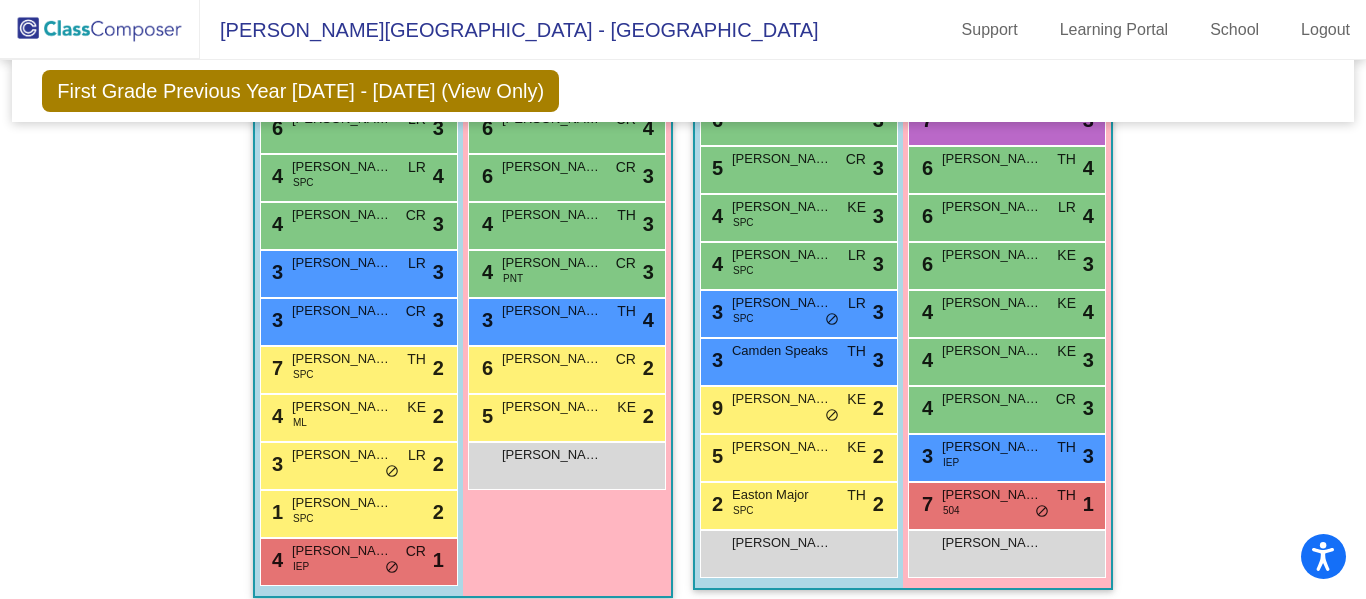 click on "Hallway   - Hallway Class  picture_as_pdf  Add Student  First Name Last Name Student Id  (Recommended)   Boy   Girl   Non Binary Add Close  Boys : 0    No Students   Girls: 0   No Students   Class 1   - Beth Worth  picture_as_pdf Beth Worth  Add Student  First Name Last Name Student Id  (Recommended)   Boy   Girl   Non Binary Add Close  Boys : 12  7 Isaiah Lee KE lock do_not_disturb_alt 3 6 Nicco Vitali CR lock do_not_disturb_alt 3 6 Remington Freeman LR lock do_not_disturb_alt 3 4 George Conley SPC LR lock do_not_disturb_alt 4 4 Maxwell Clark CR lock do_not_disturb_alt 3 3 Elliott Morgan LR lock do_not_disturb_alt 3 3 Rhett Hamilton CR lock do_not_disturb_alt 3 7 Hendrix Burroughs SPC TH lock do_not_disturb_alt 2 4 Nawin Safi ML KE lock do_not_disturb_alt 2 3 Jayden Felty LR lock do_not_disturb_alt 2 1 Tanner Morris SPC lock do_not_disturb_alt 2 4 Beau Reeves IEP CR lock do_not_disturb_alt 1 Girls: 10 7 Elizabeth Richardson CR lock do_not_disturb_alt 4 7 Beatrice Coomes LR lock do_not_disturb_alt 3 6 4" 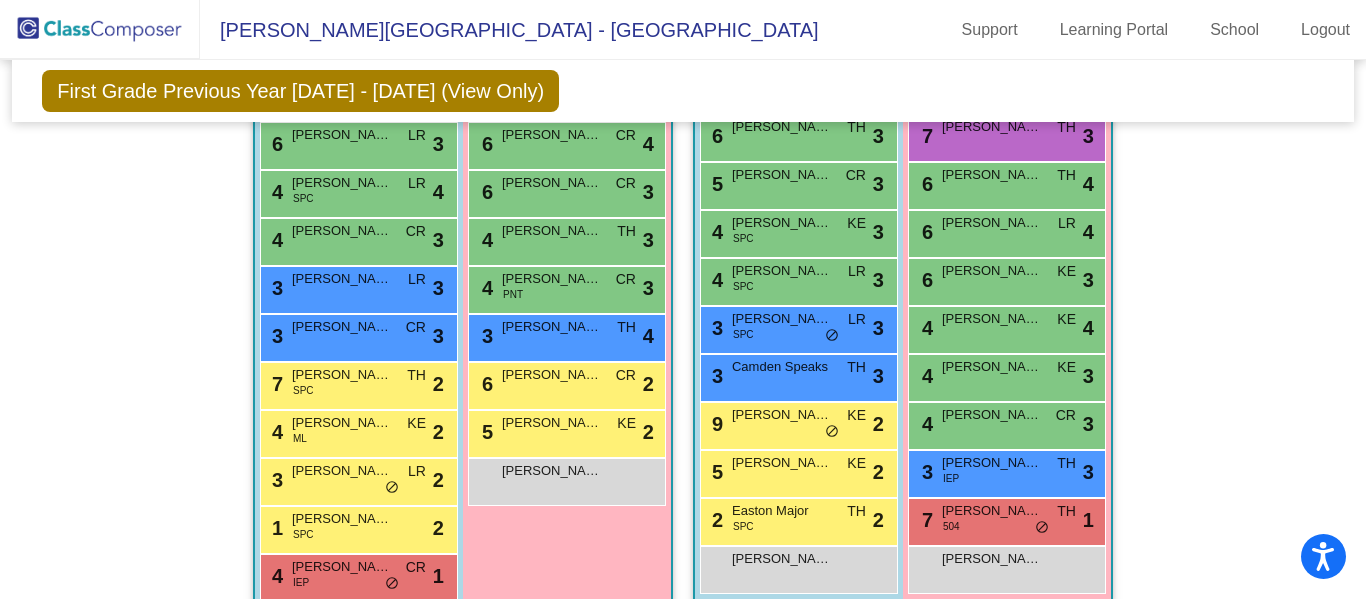 scroll, scrollTop: 572, scrollLeft: 0, axis: vertical 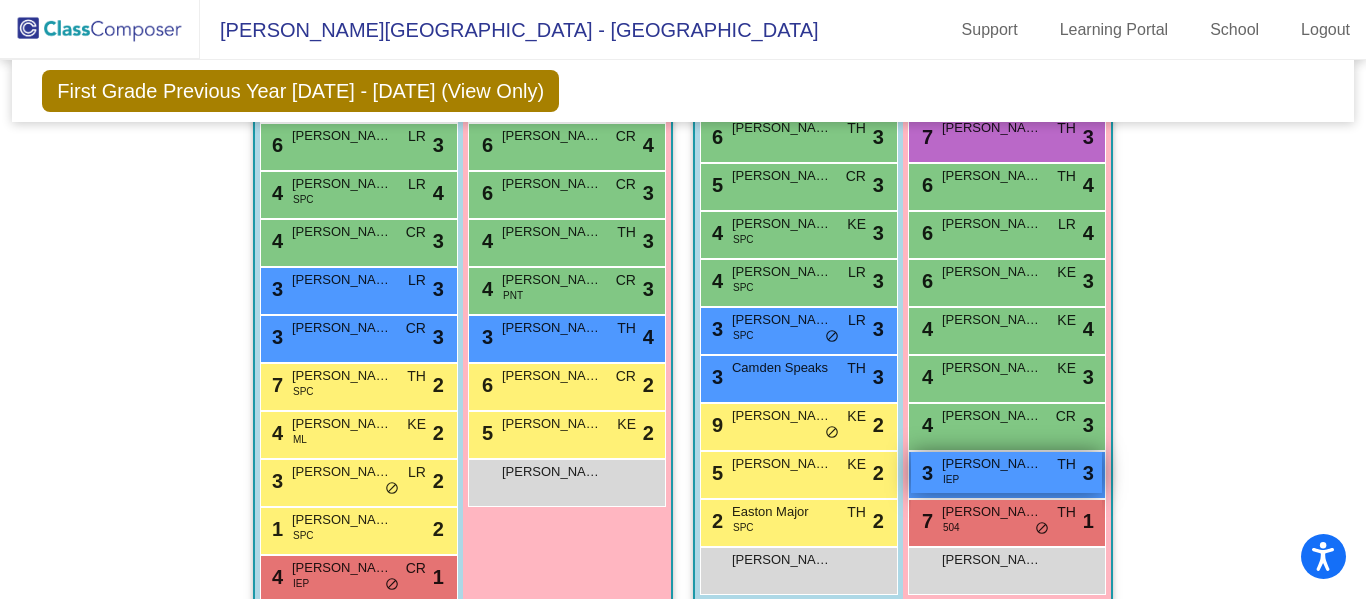 click on "3 Adalynn Mullins IEP TH lock do_not_disturb_alt 3" at bounding box center (1006, 472) 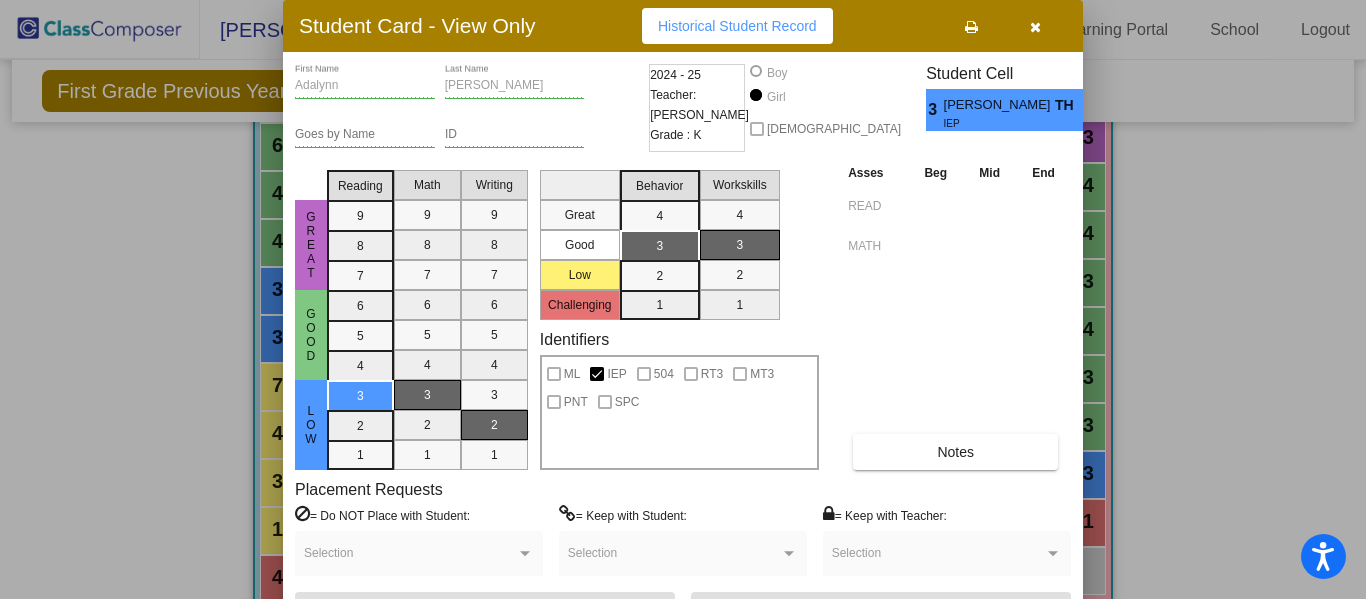 click at bounding box center (683, 299) 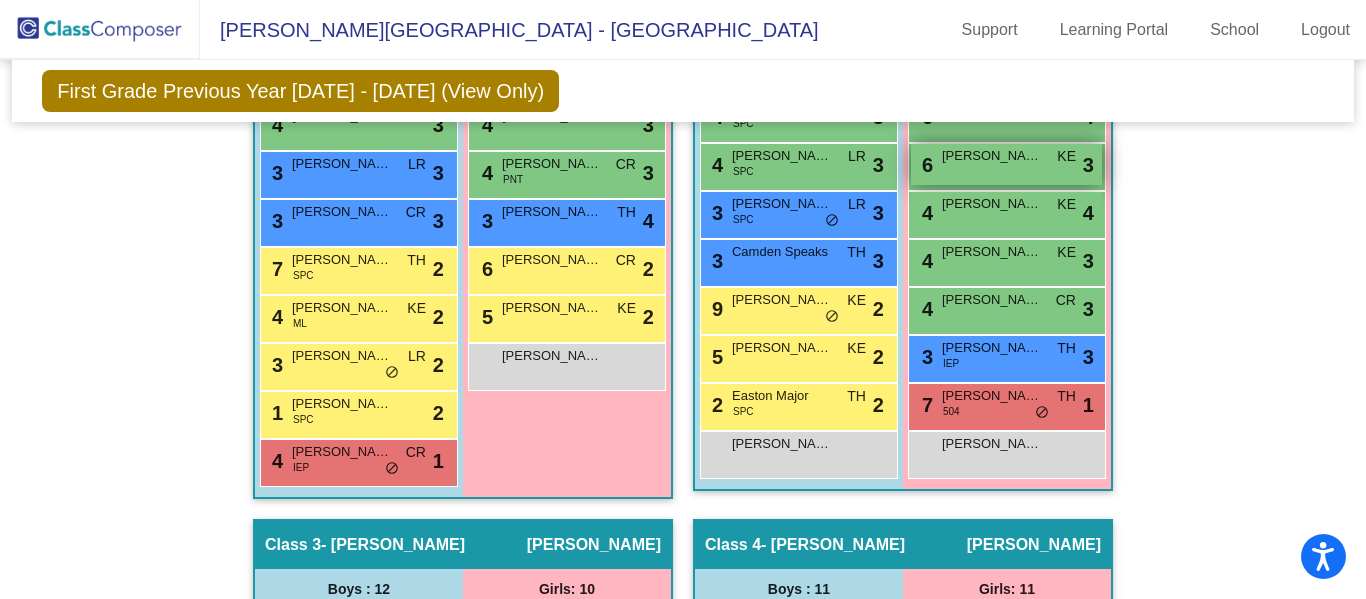 scroll, scrollTop: 738, scrollLeft: 0, axis: vertical 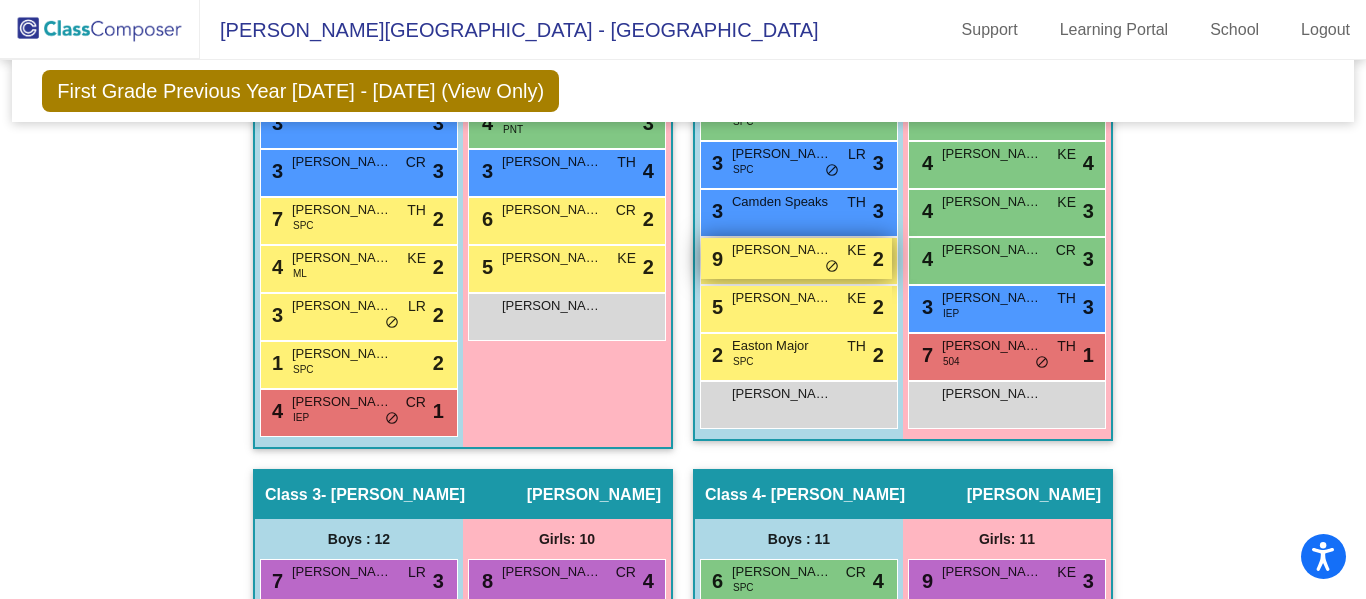 click on "Ben Fallin" at bounding box center [782, 250] 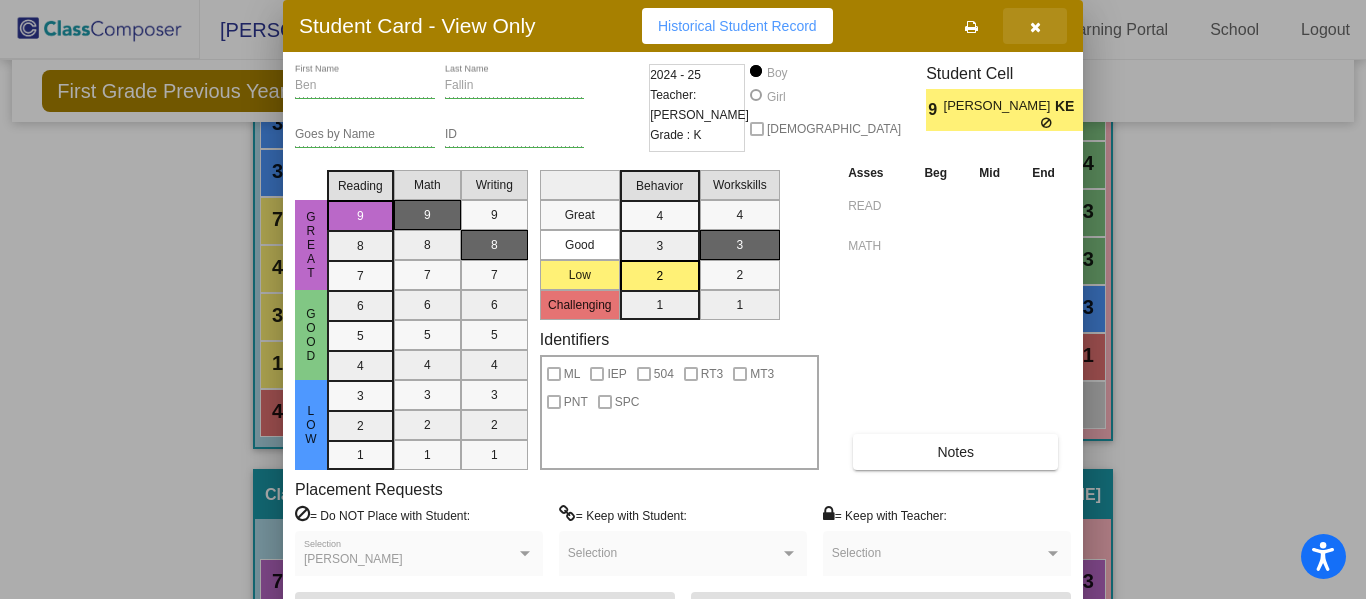 click at bounding box center (1035, 27) 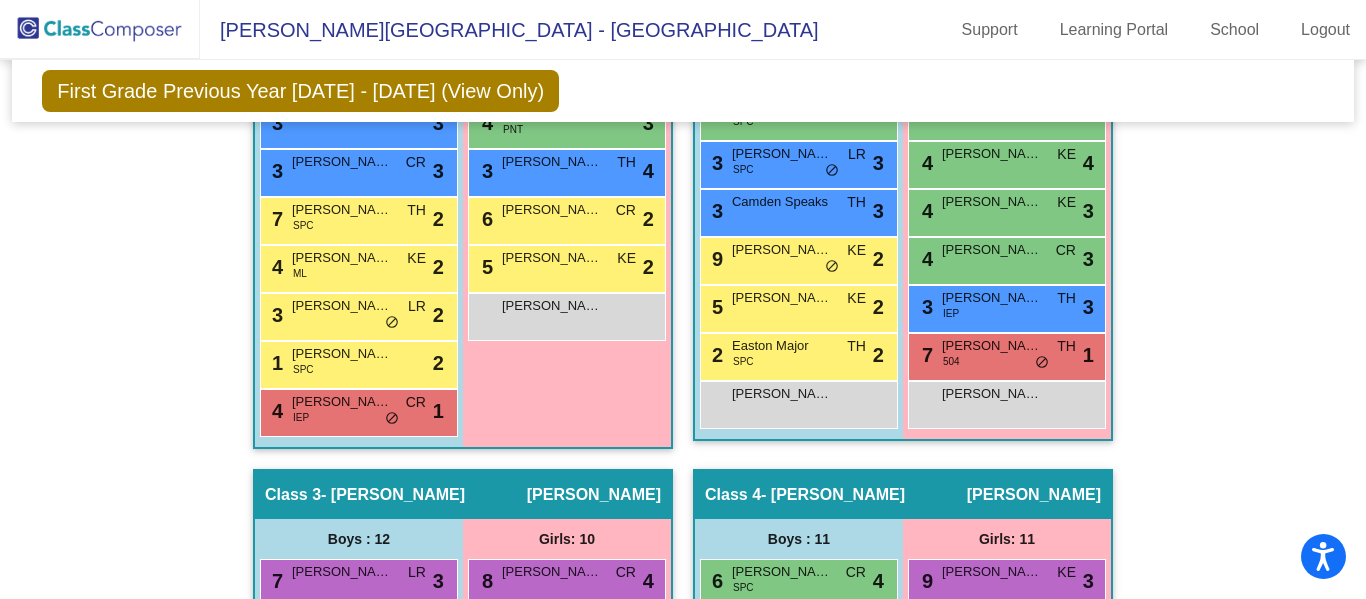 click on "Support" 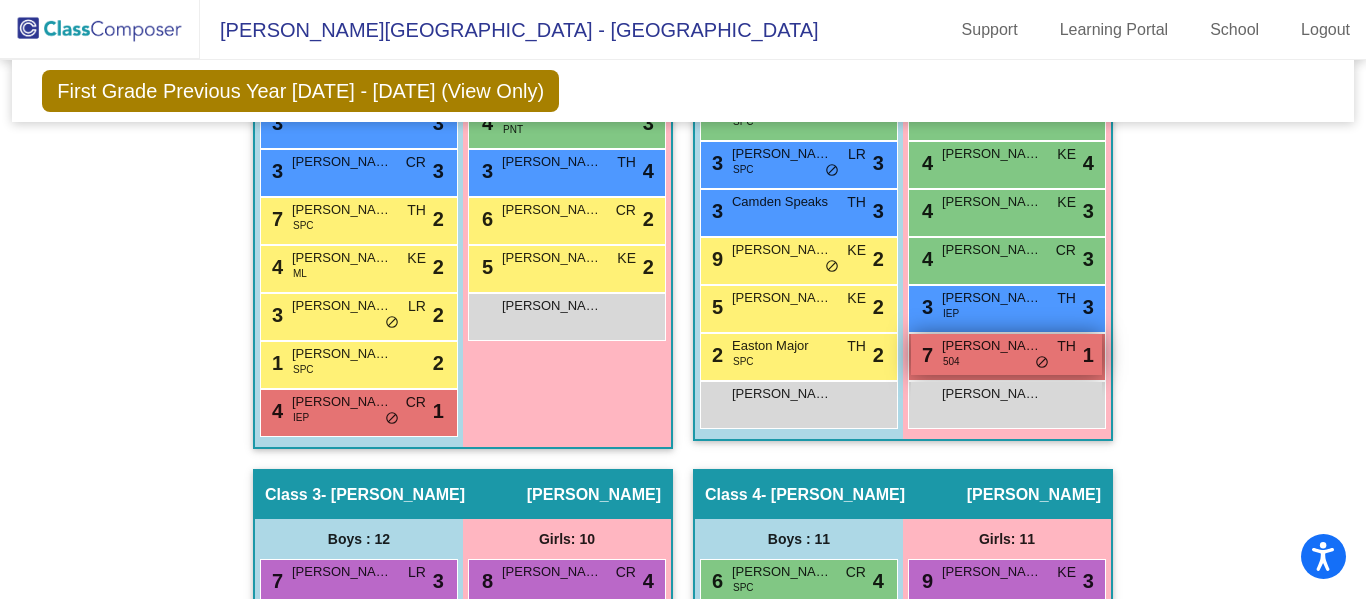 click on "7 Raelyn Kearns 504 TH lock do_not_disturb_alt 1" at bounding box center [1006, 354] 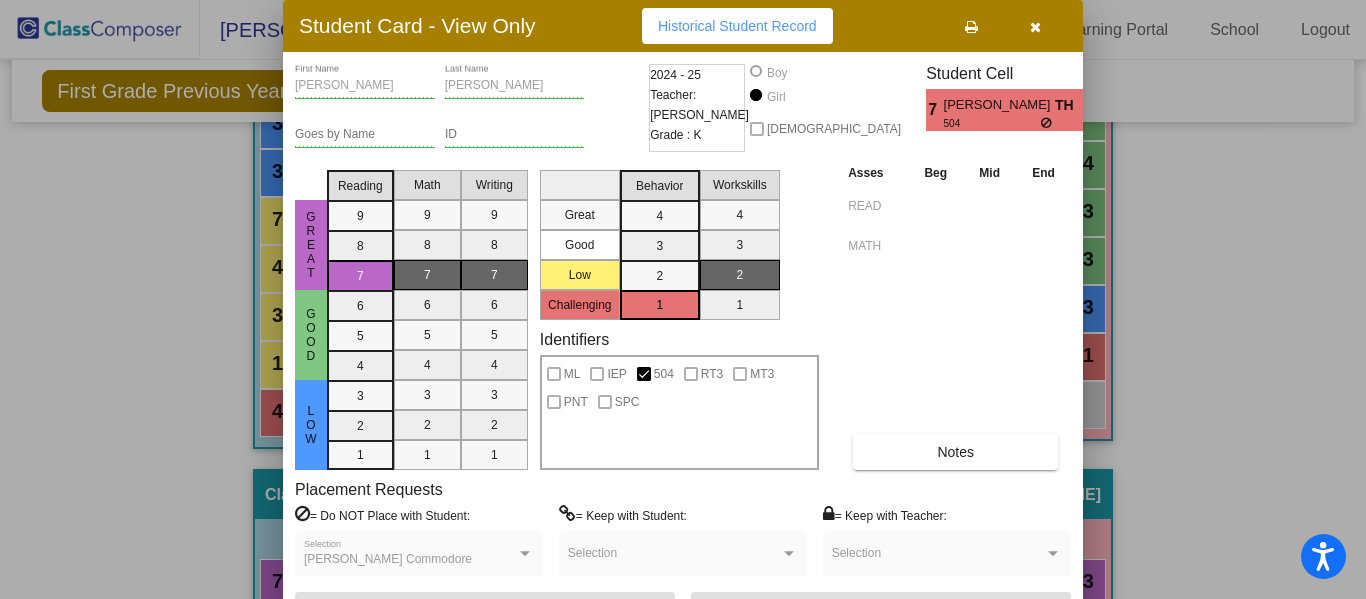 click on "Historical Student Record" at bounding box center [737, 26] 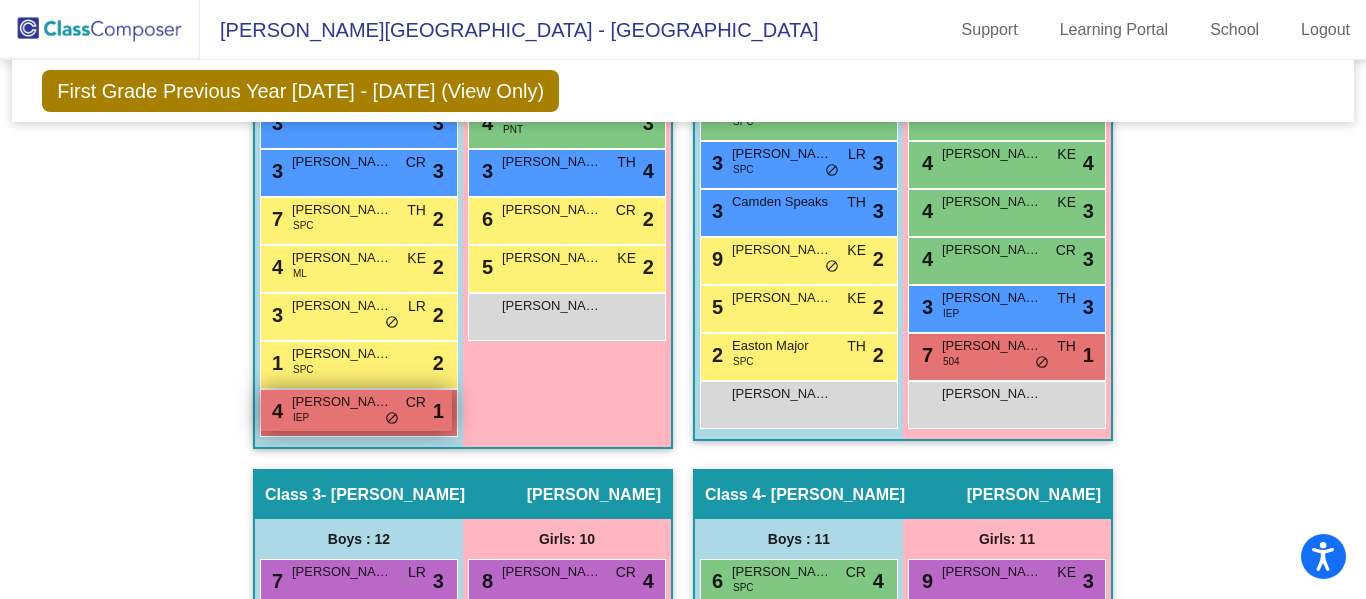 click on "Beau Reeves" at bounding box center [342, 402] 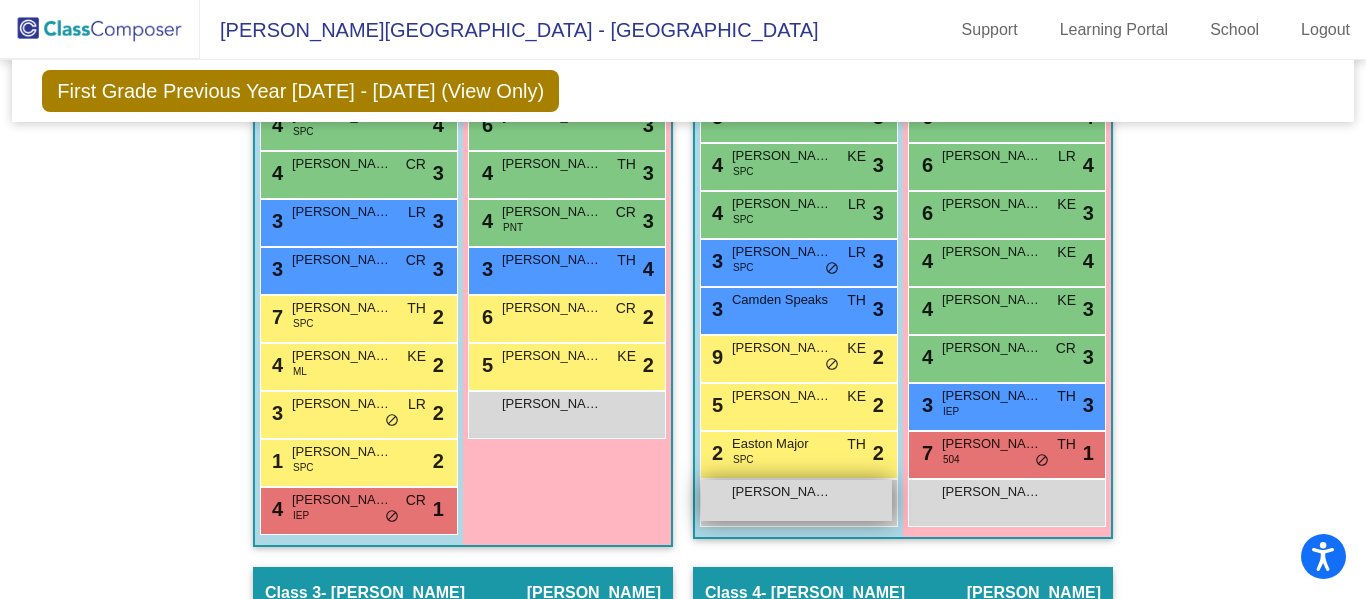 scroll, scrollTop: 639, scrollLeft: 0, axis: vertical 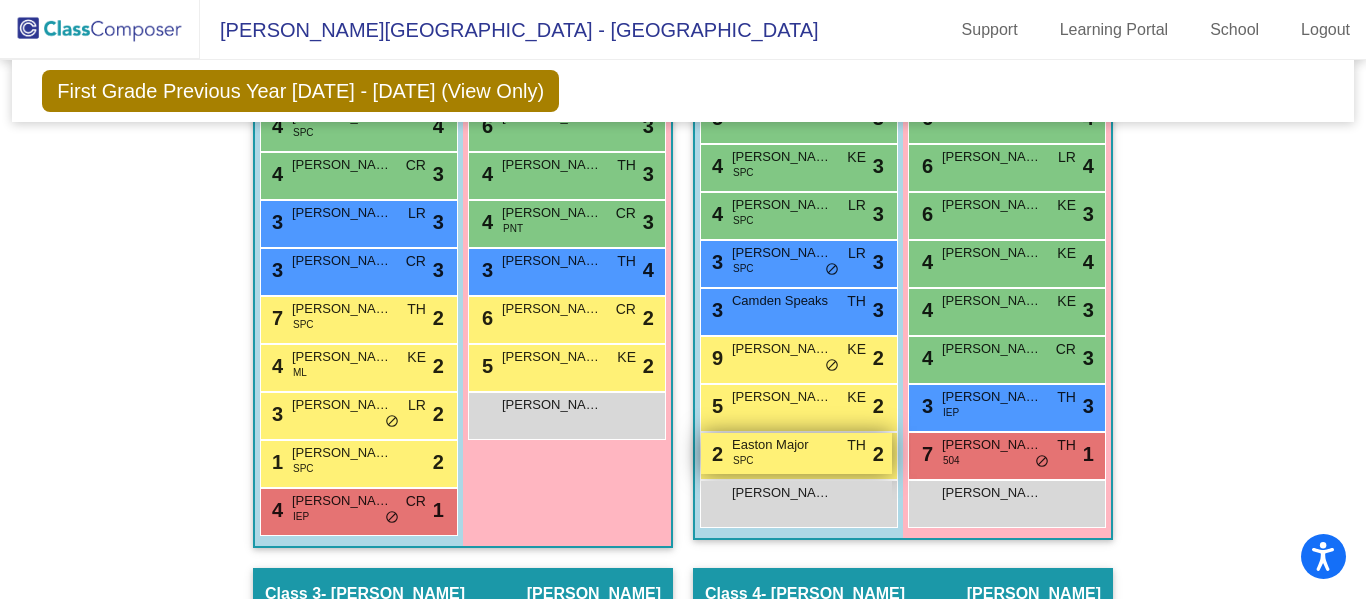 click on "2 Easton Major SPC TH lock do_not_disturb_alt 2" at bounding box center (796, 453) 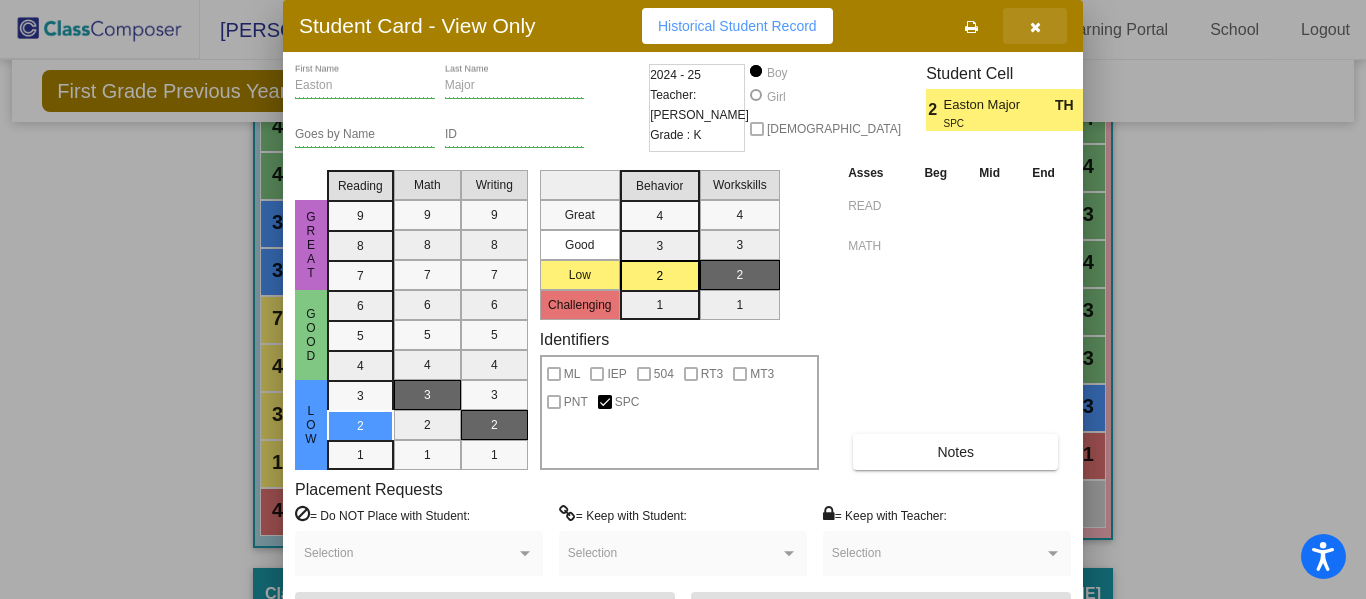 click at bounding box center [1035, 27] 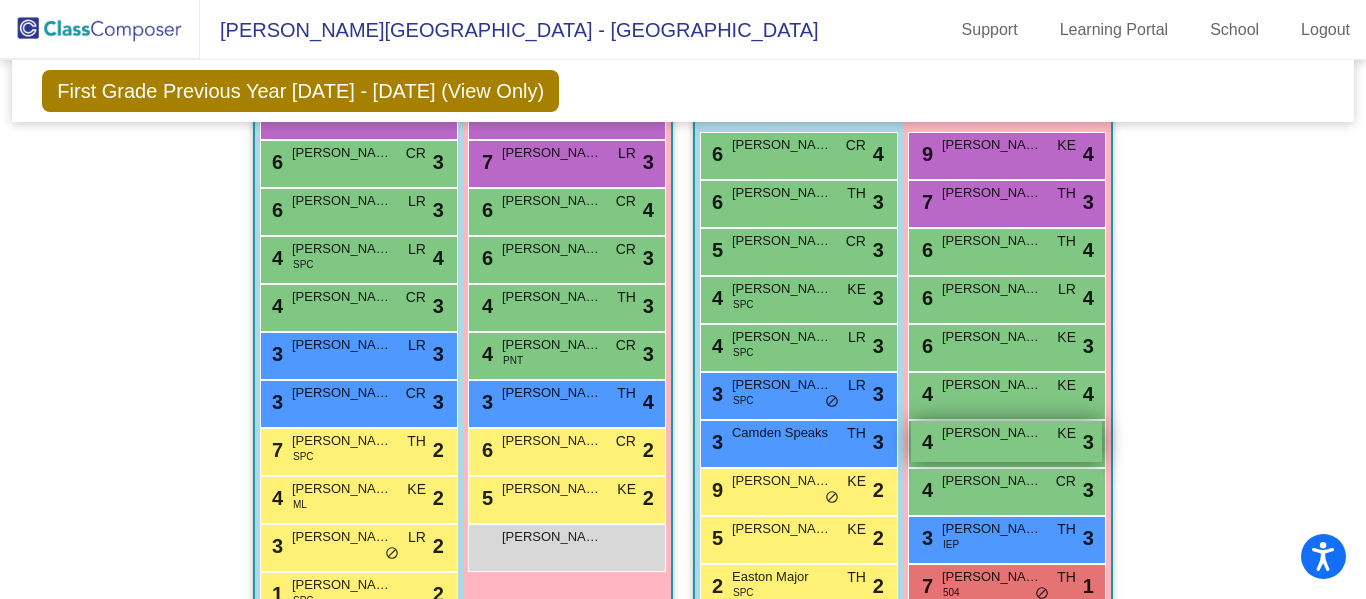 scroll, scrollTop: 509, scrollLeft: 0, axis: vertical 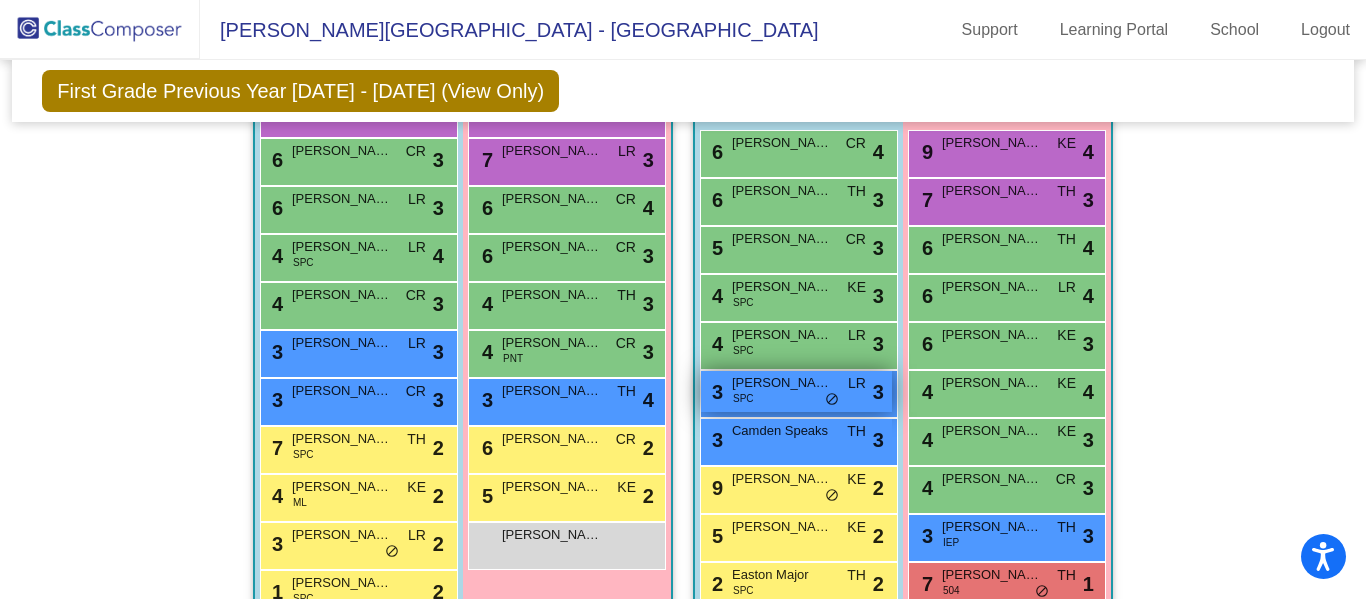 click on "Brooks White" at bounding box center [782, 383] 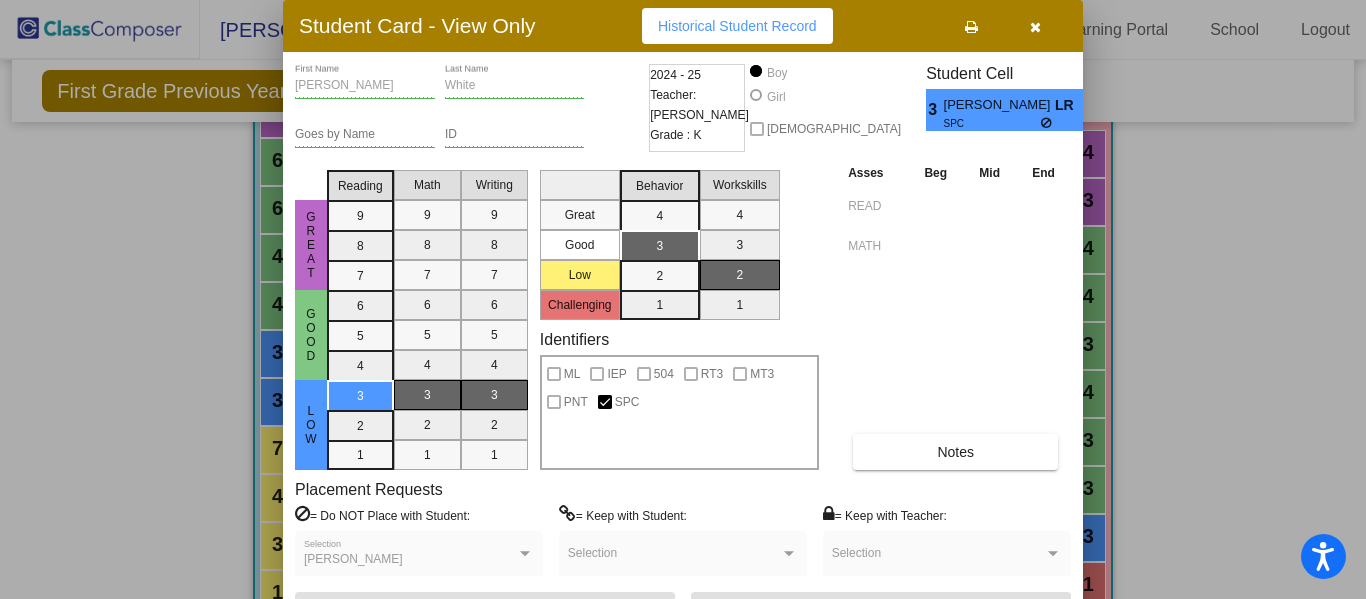 click at bounding box center [1035, 27] 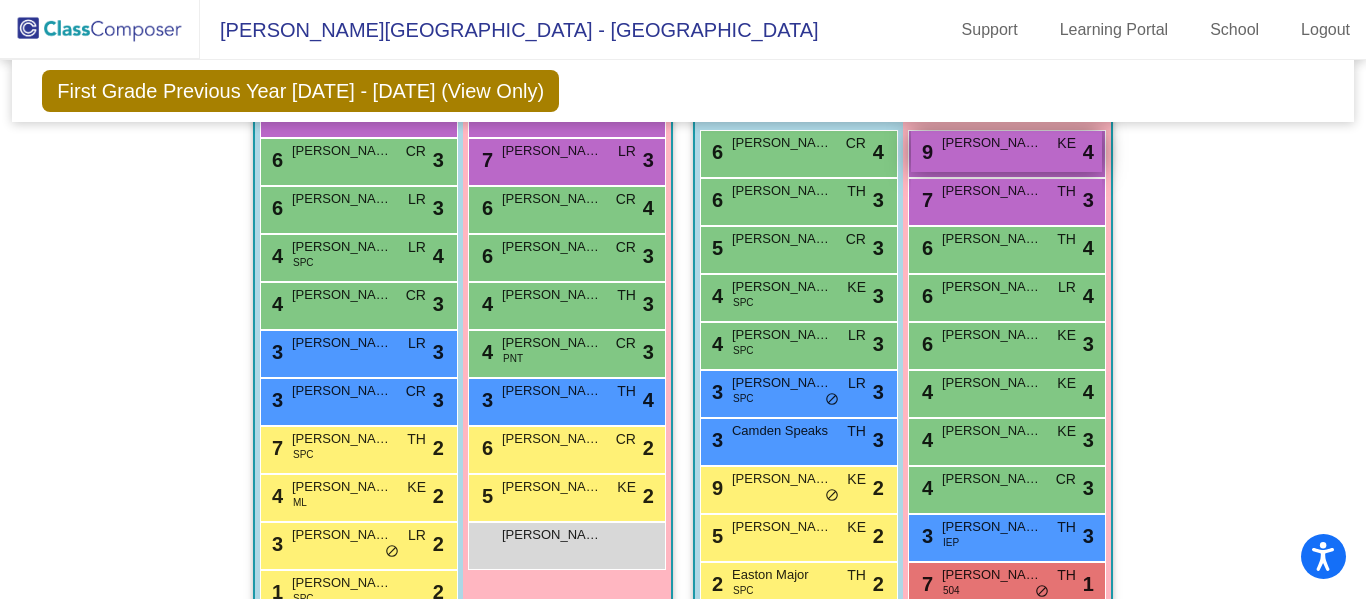 click on "Ivy Yaegar" at bounding box center [992, 143] 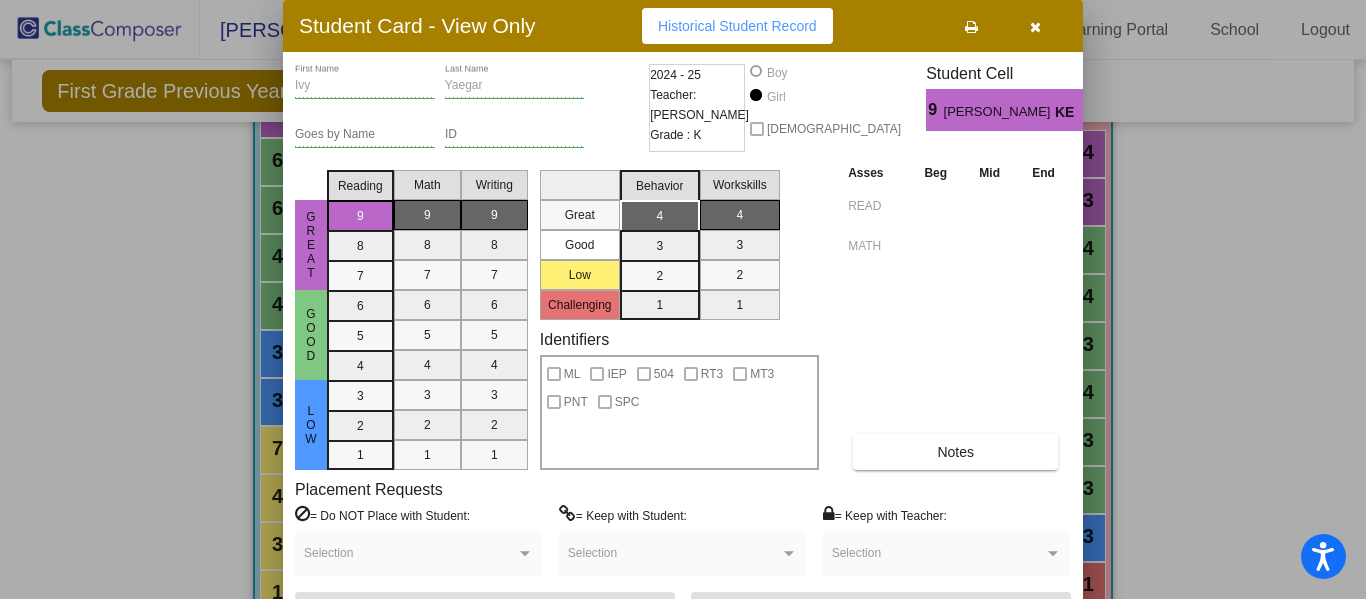click at bounding box center [1035, 27] 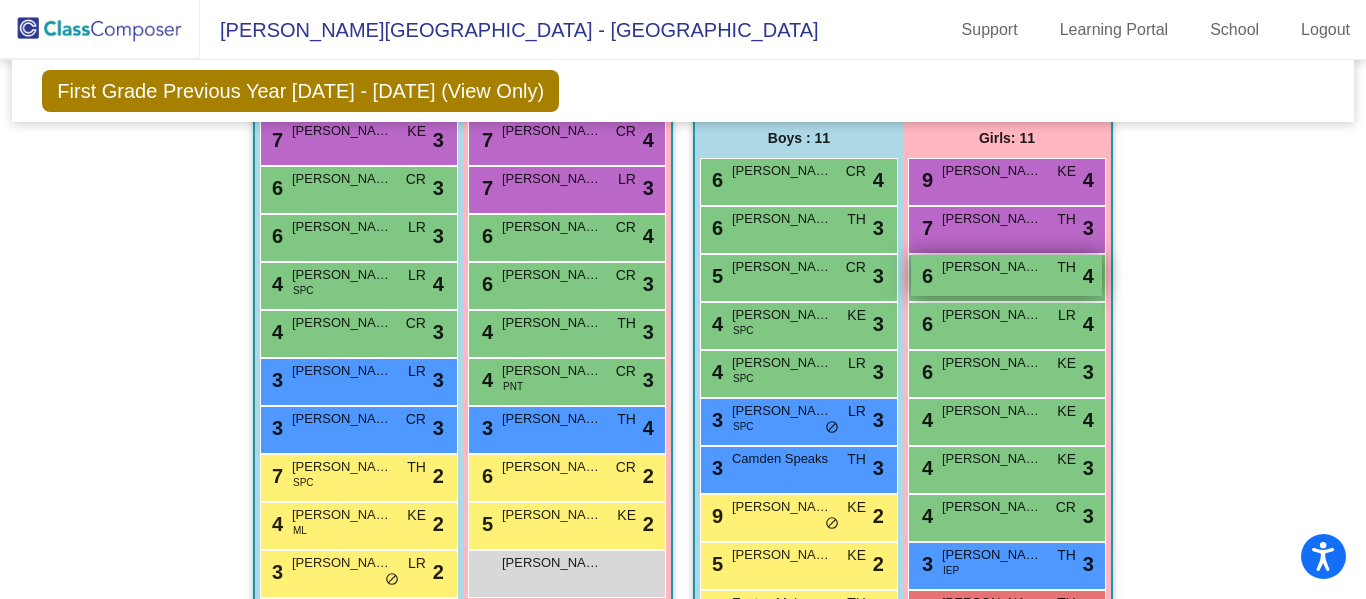 scroll, scrollTop: 504, scrollLeft: 0, axis: vertical 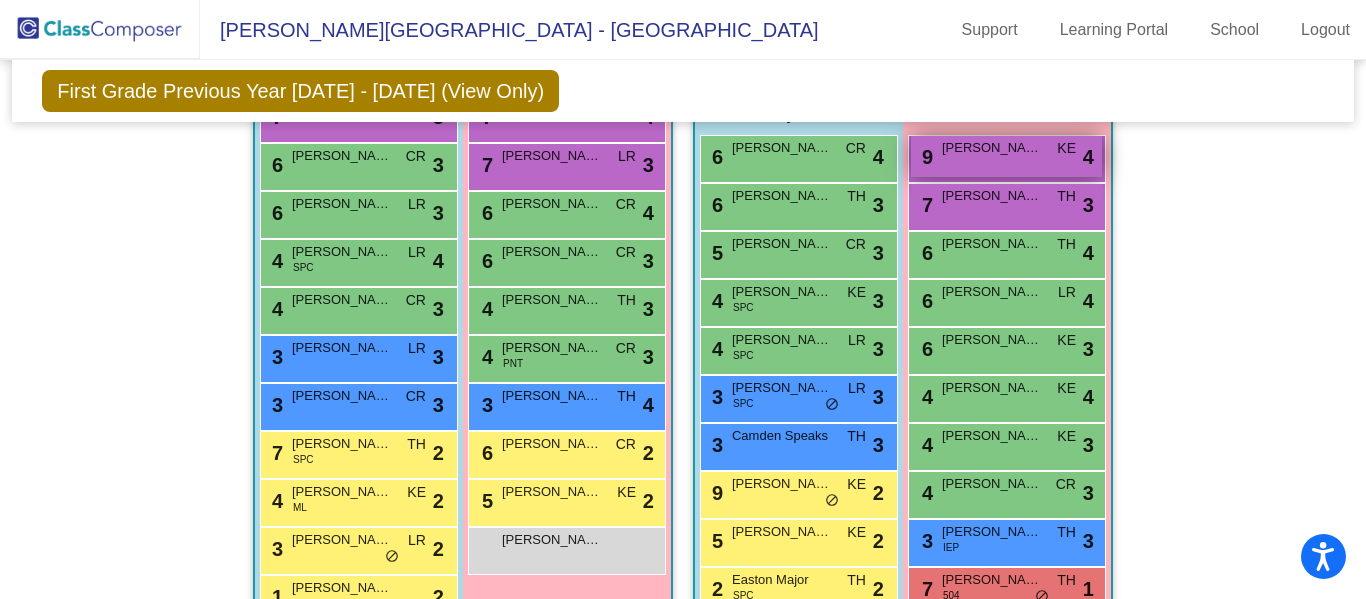 click on "Ivy Yaegar" at bounding box center [992, 148] 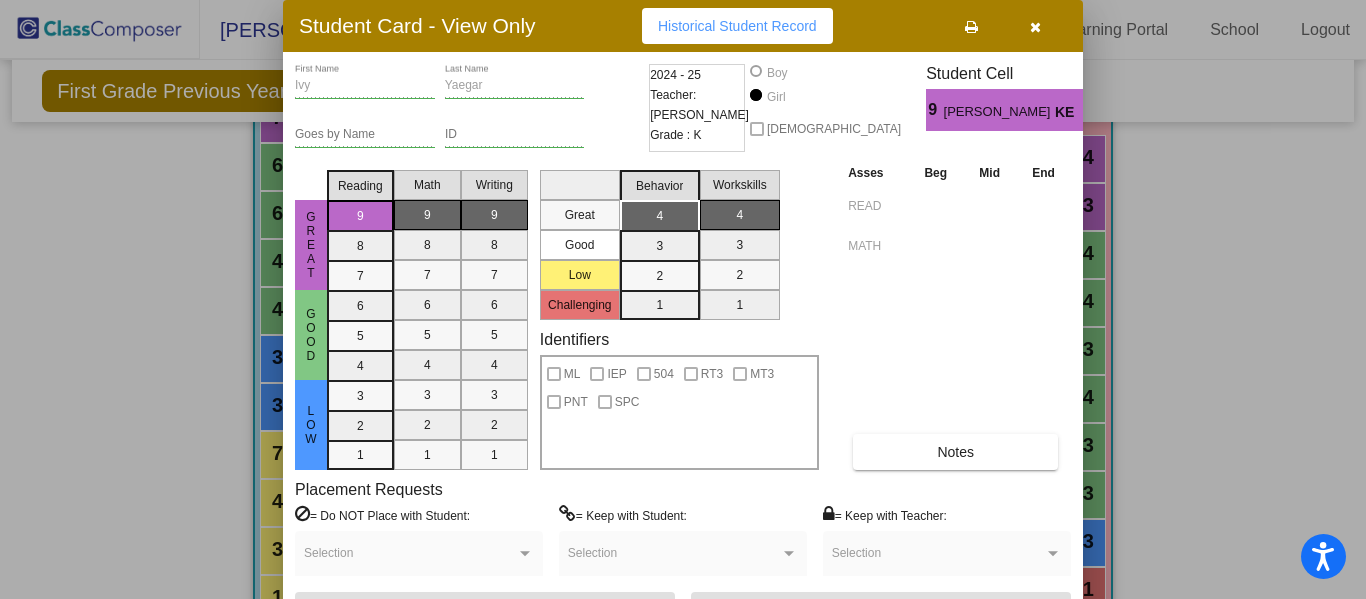 click at bounding box center (1035, 27) 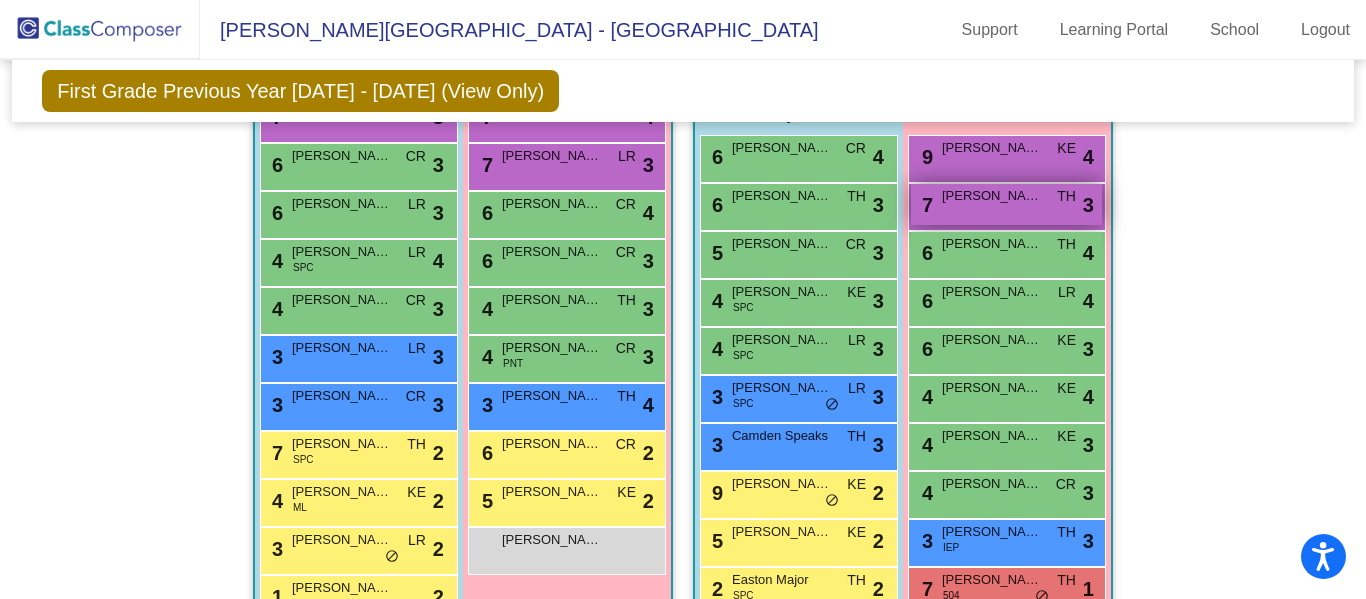 click on "7 Joslin Mattingly TH lock do_not_disturb_alt 3" at bounding box center (1006, 204) 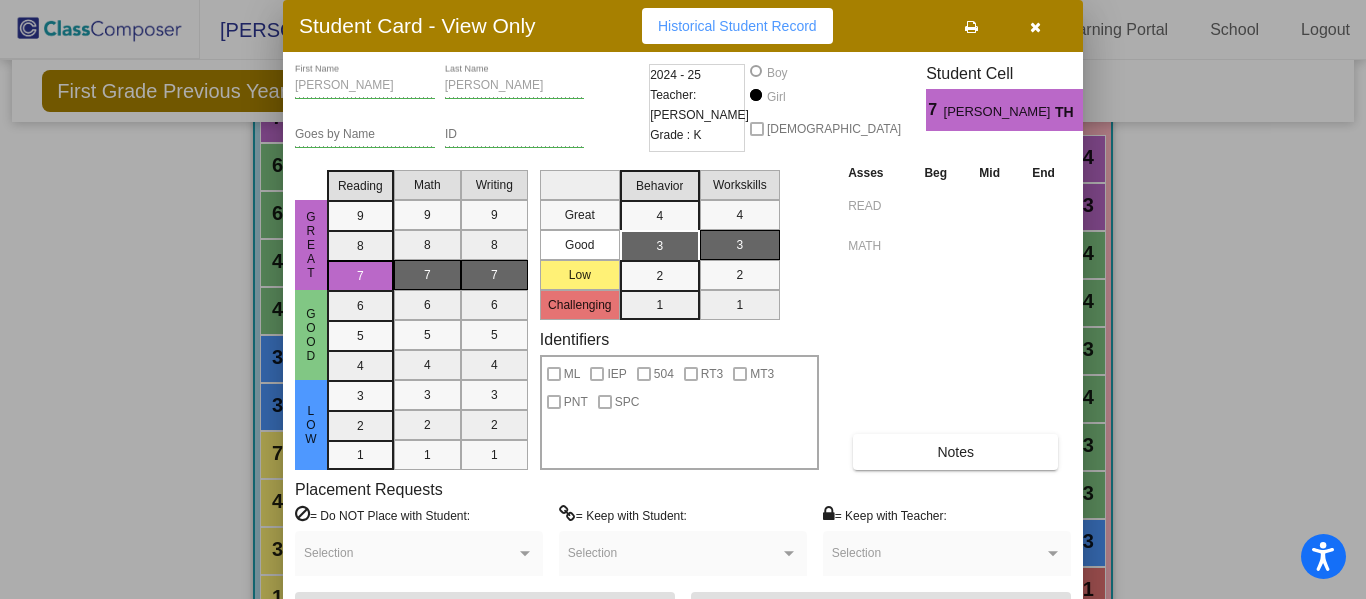 click at bounding box center [1035, 27] 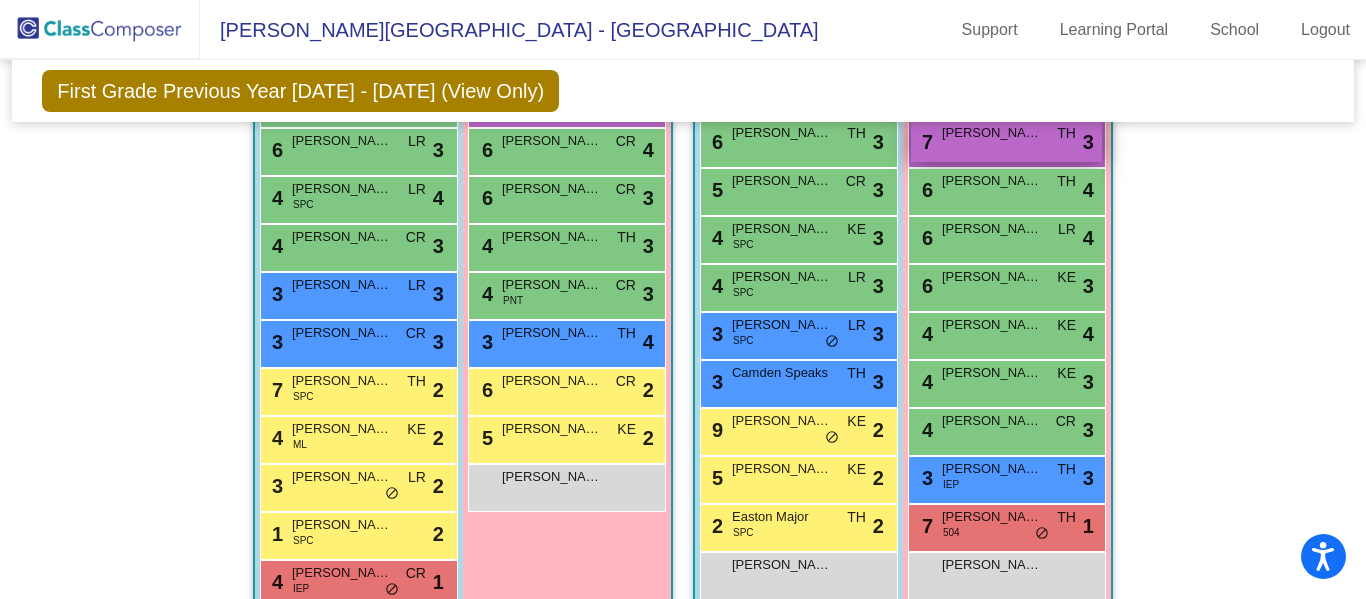 scroll, scrollTop: 568, scrollLeft: 0, axis: vertical 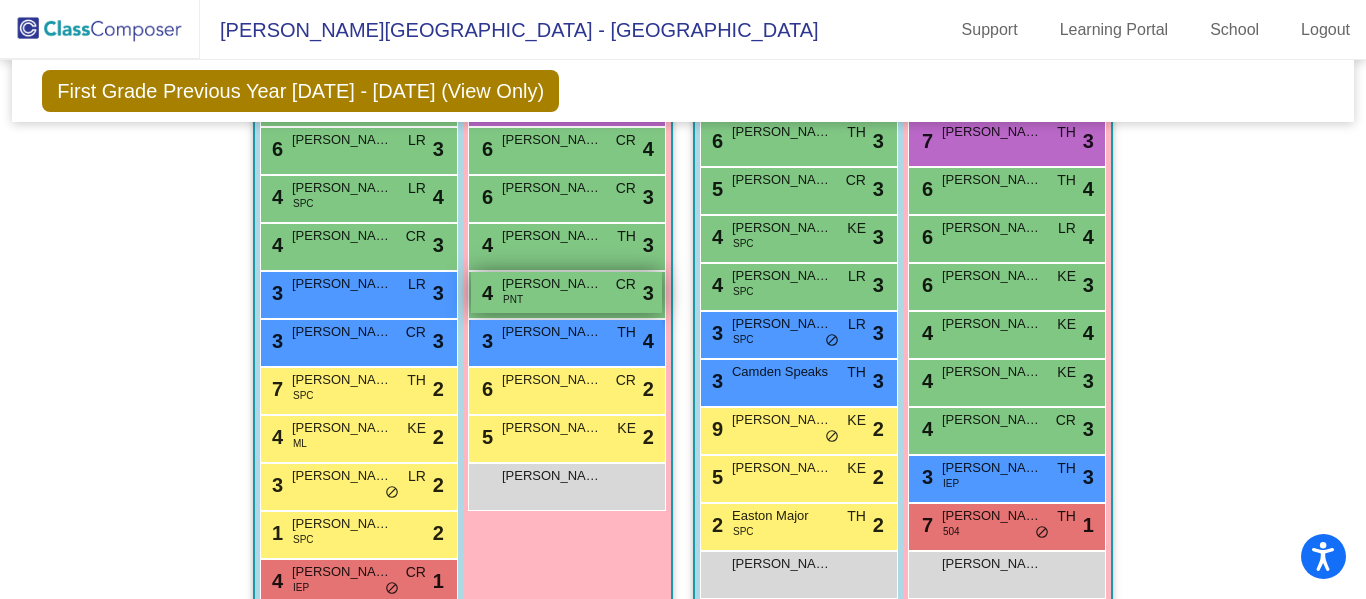 click on "Nora Greenwell" at bounding box center (552, 284) 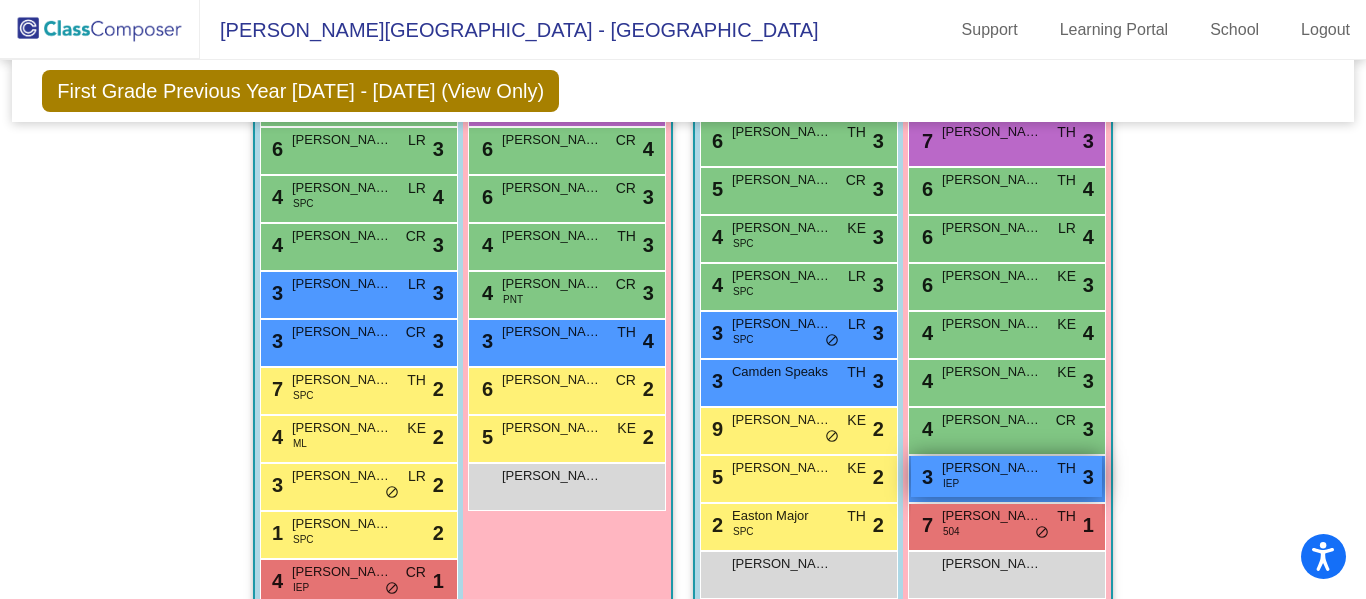 click on "3 Adalynn Mullins IEP TH lock do_not_disturb_alt 3" at bounding box center (1006, 476) 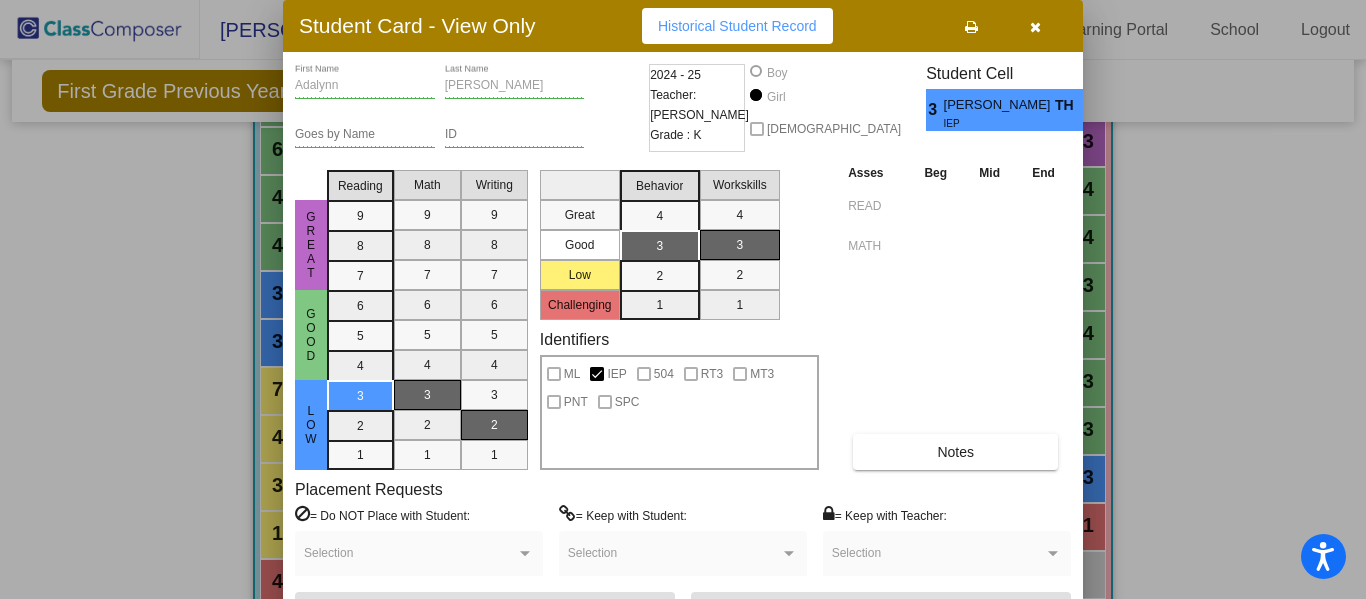 click at bounding box center (1035, 27) 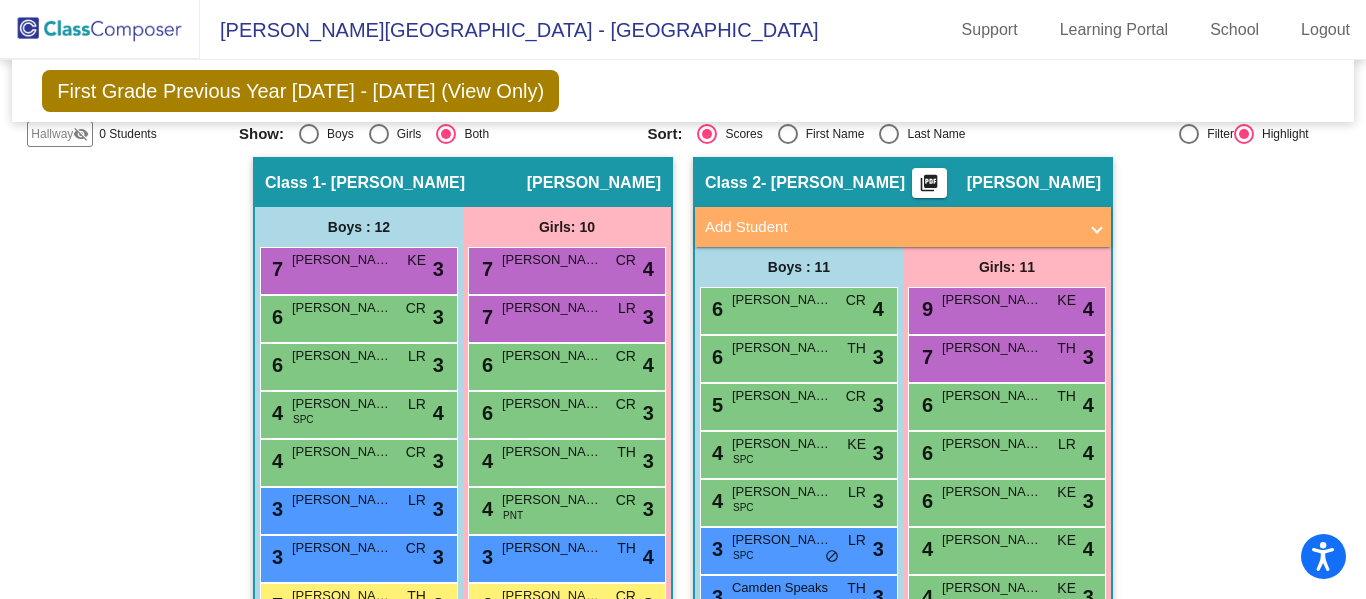 scroll, scrollTop: 343, scrollLeft: 0, axis: vertical 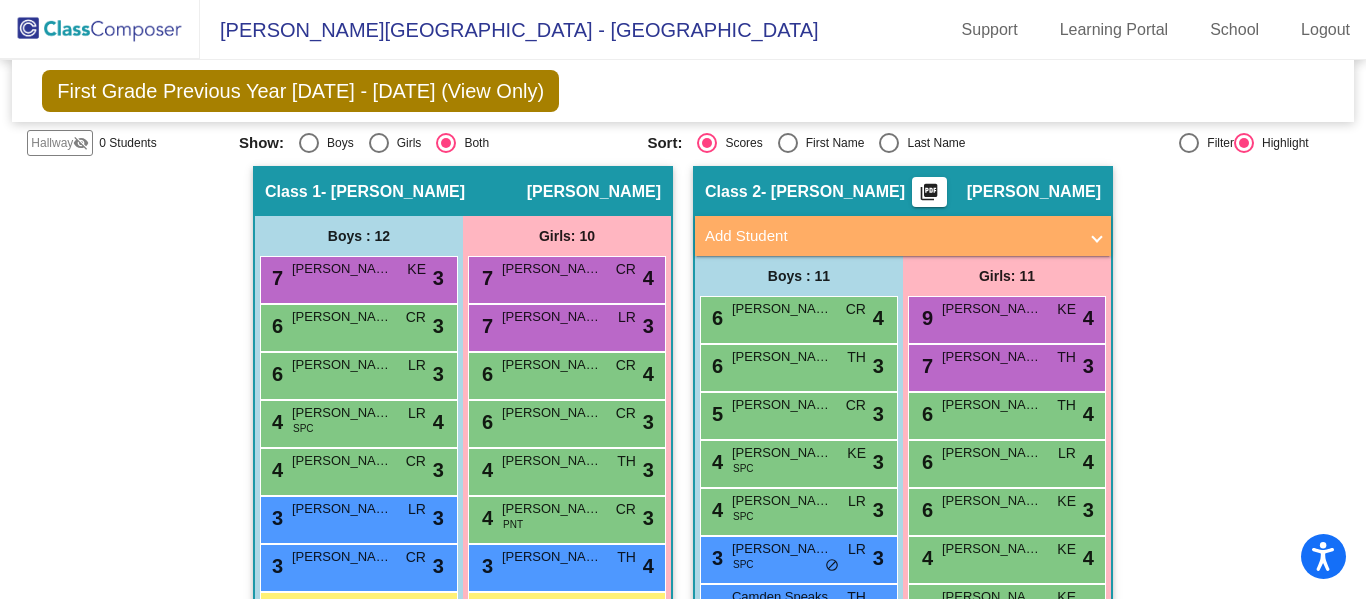 click on "picture_as_pdf" 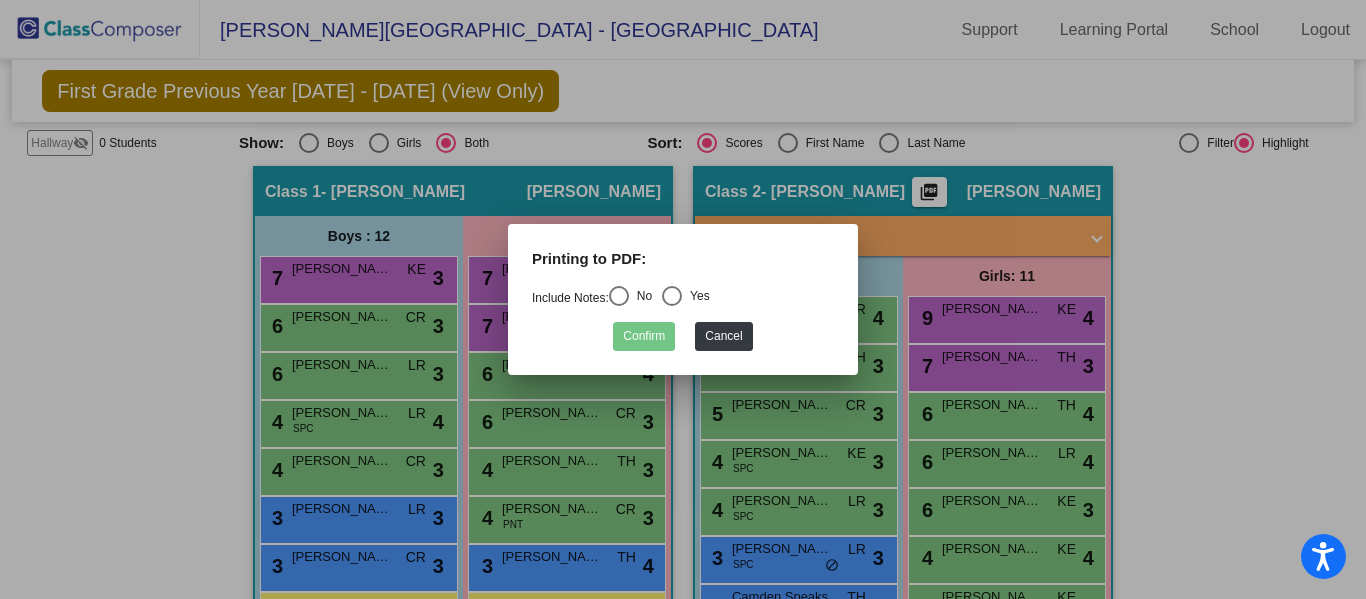 click at bounding box center (672, 296) 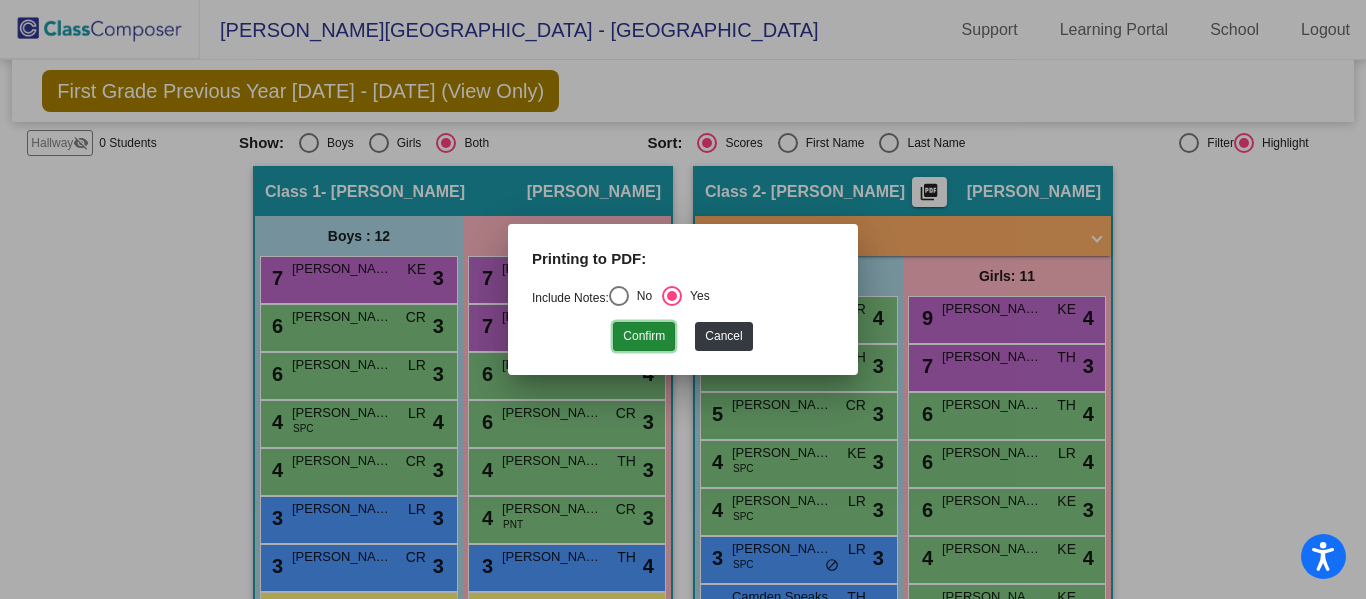 click on "Confirm" at bounding box center [644, 336] 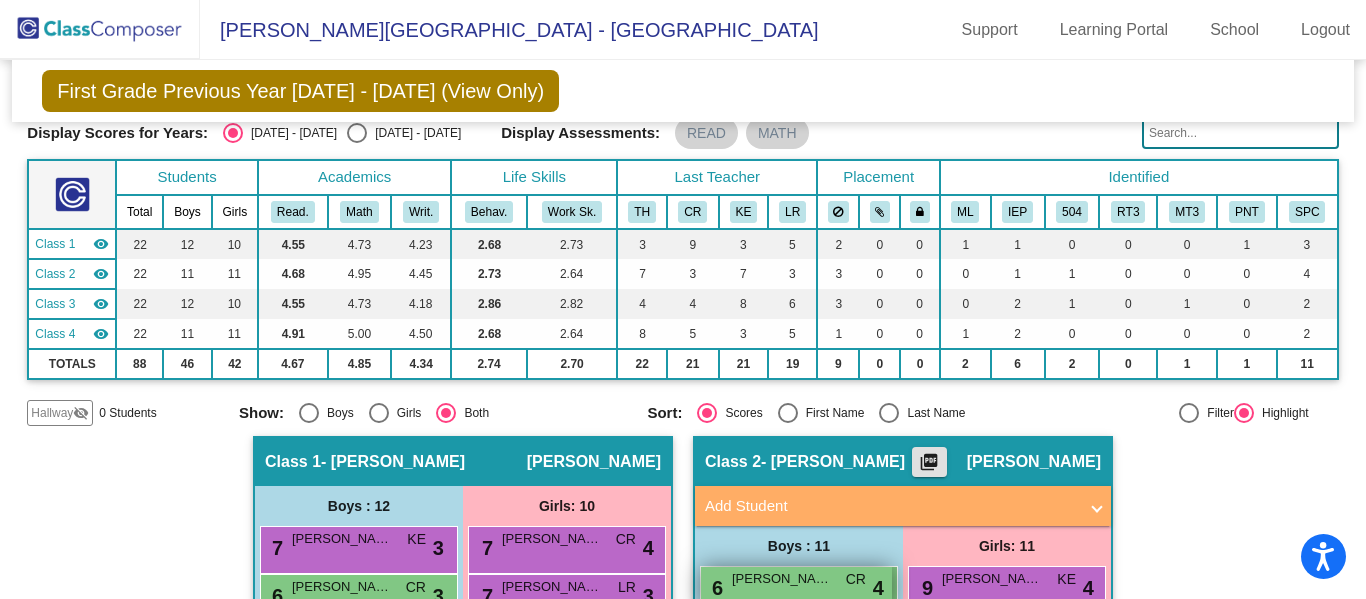 scroll, scrollTop: 0, scrollLeft: 0, axis: both 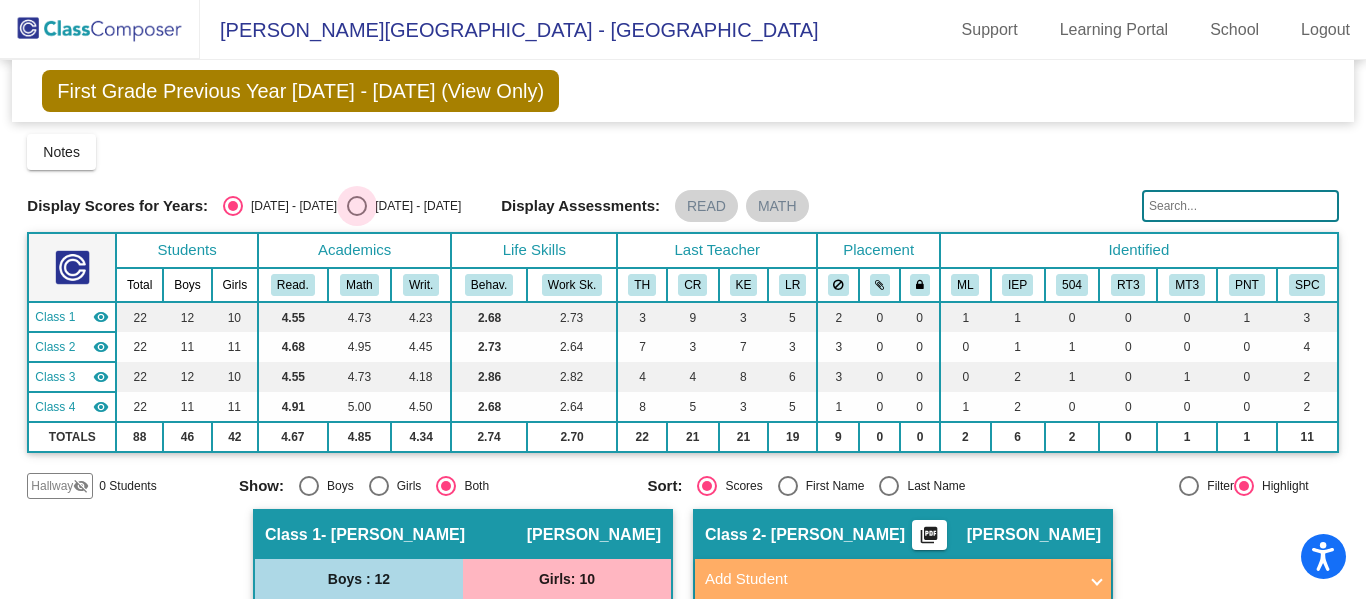 click at bounding box center [357, 206] 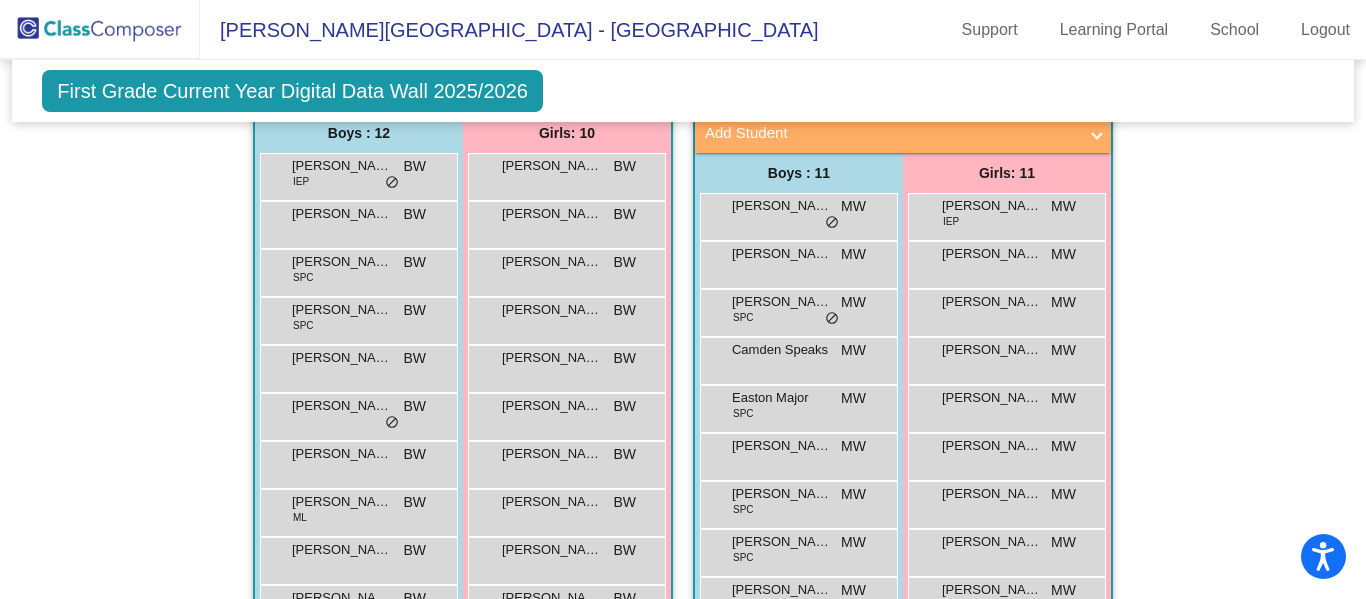 scroll, scrollTop: 437, scrollLeft: 0, axis: vertical 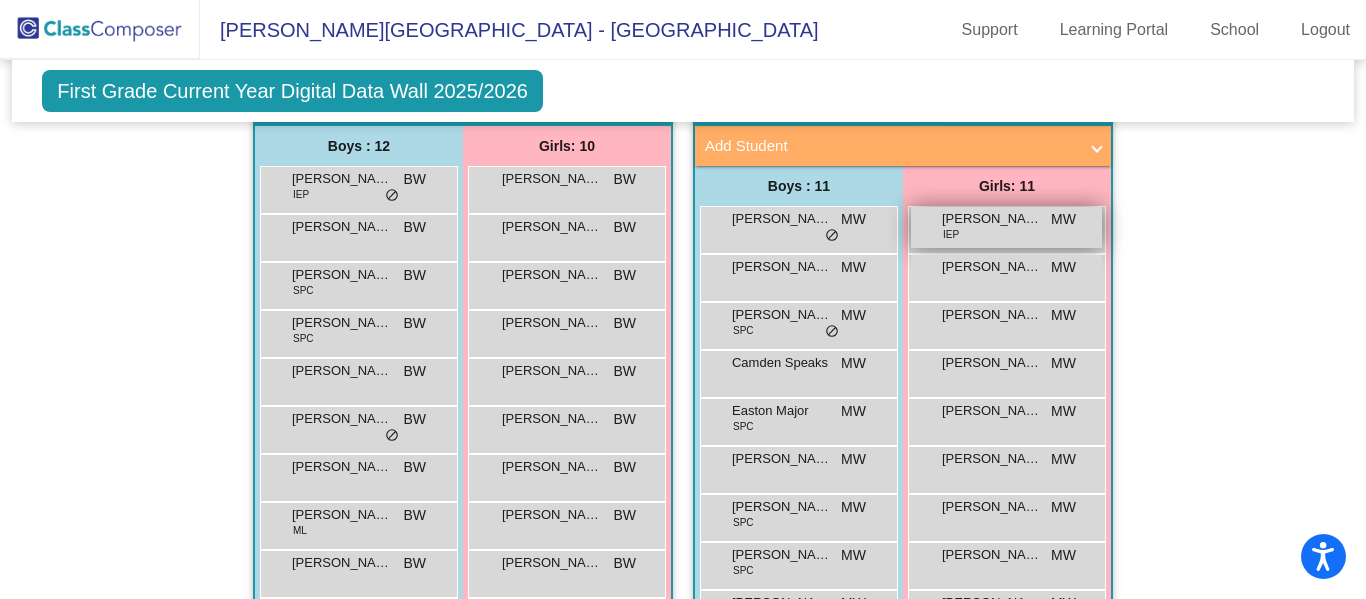 click on "Adalynn Mullins" at bounding box center (992, 219) 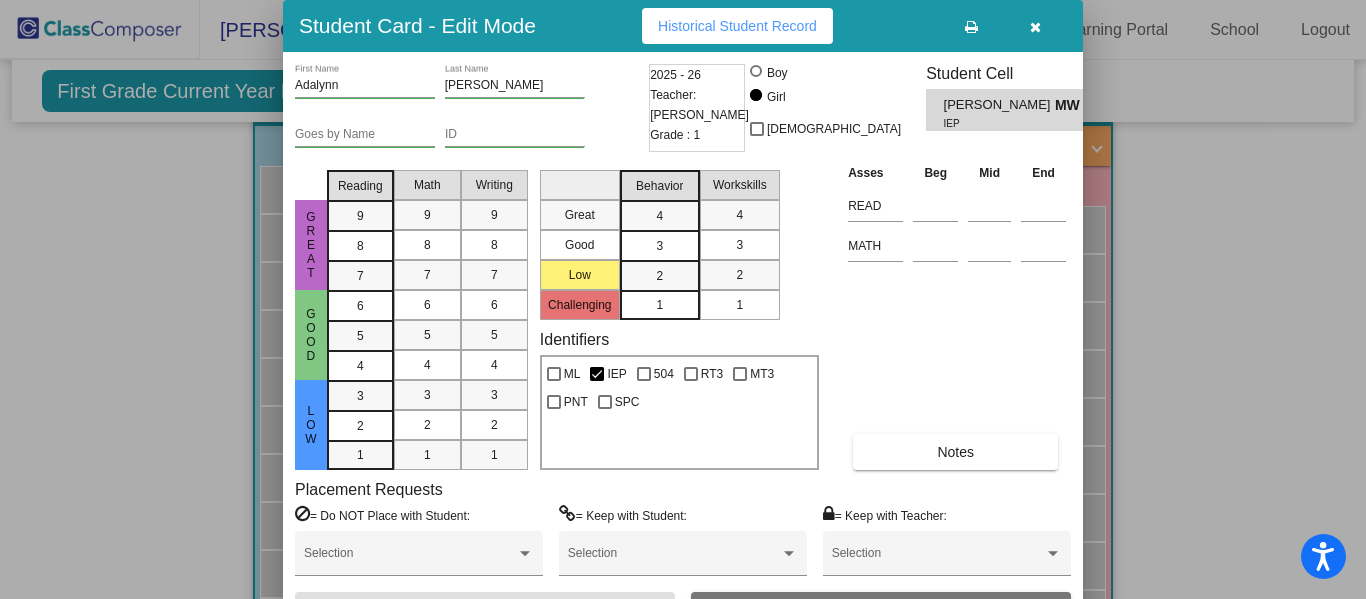 click at bounding box center [1035, 27] 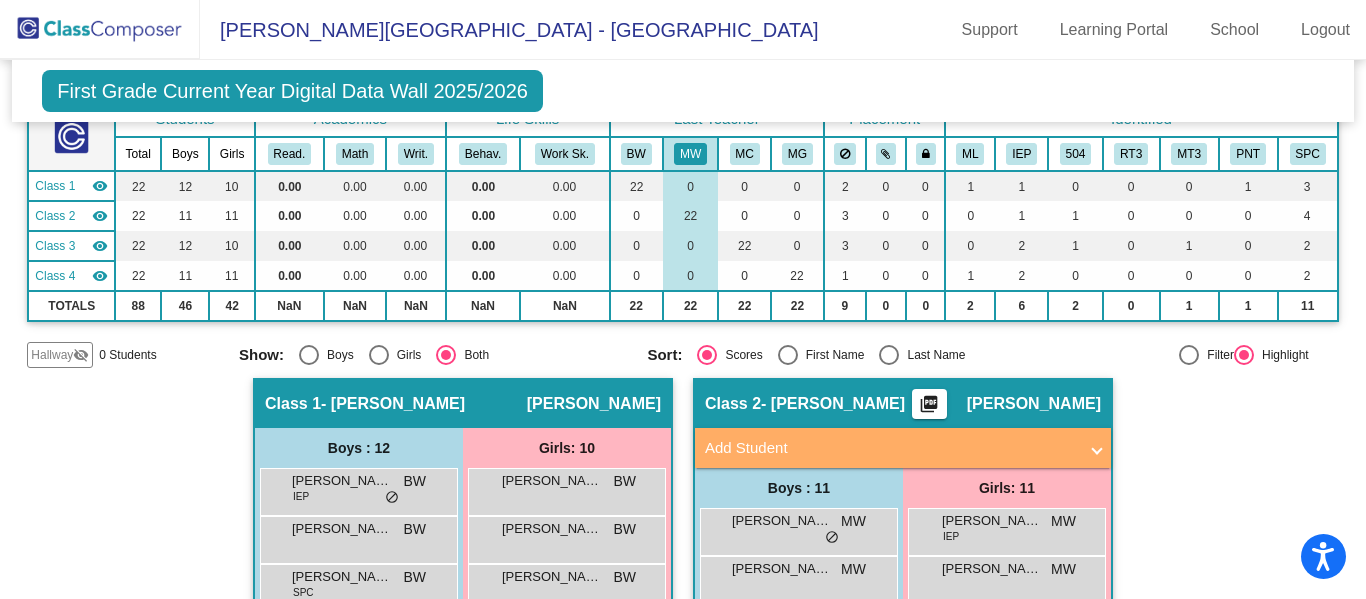 scroll, scrollTop: 0, scrollLeft: 0, axis: both 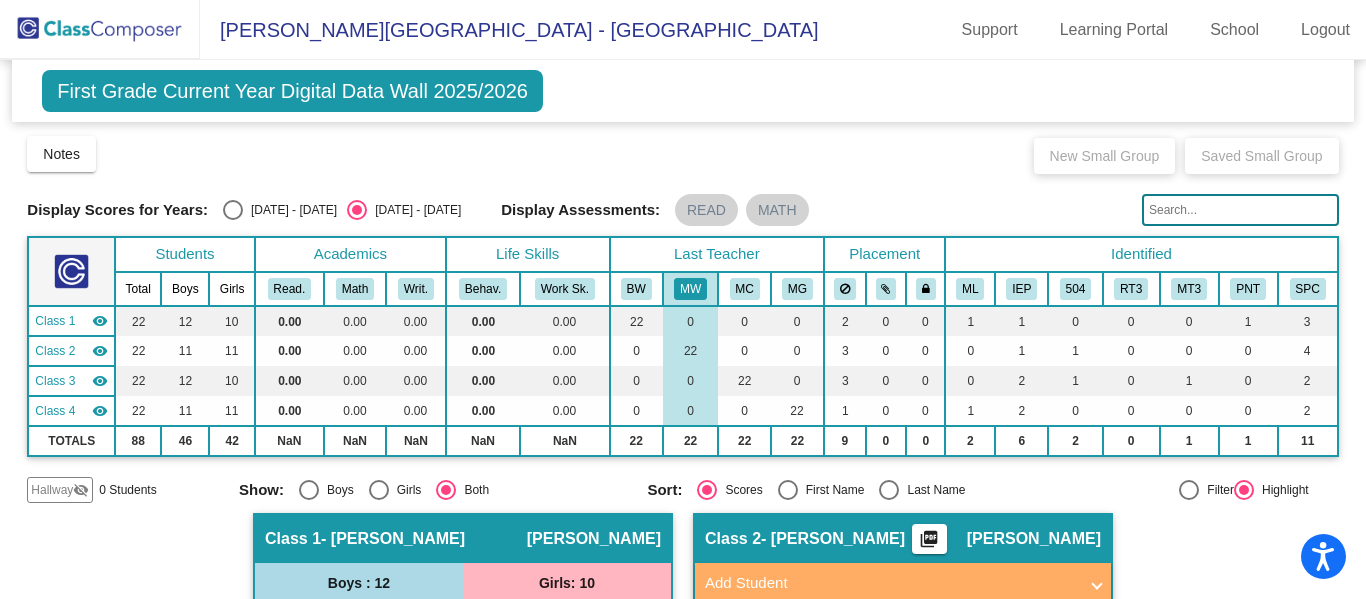 click at bounding box center [233, 210] 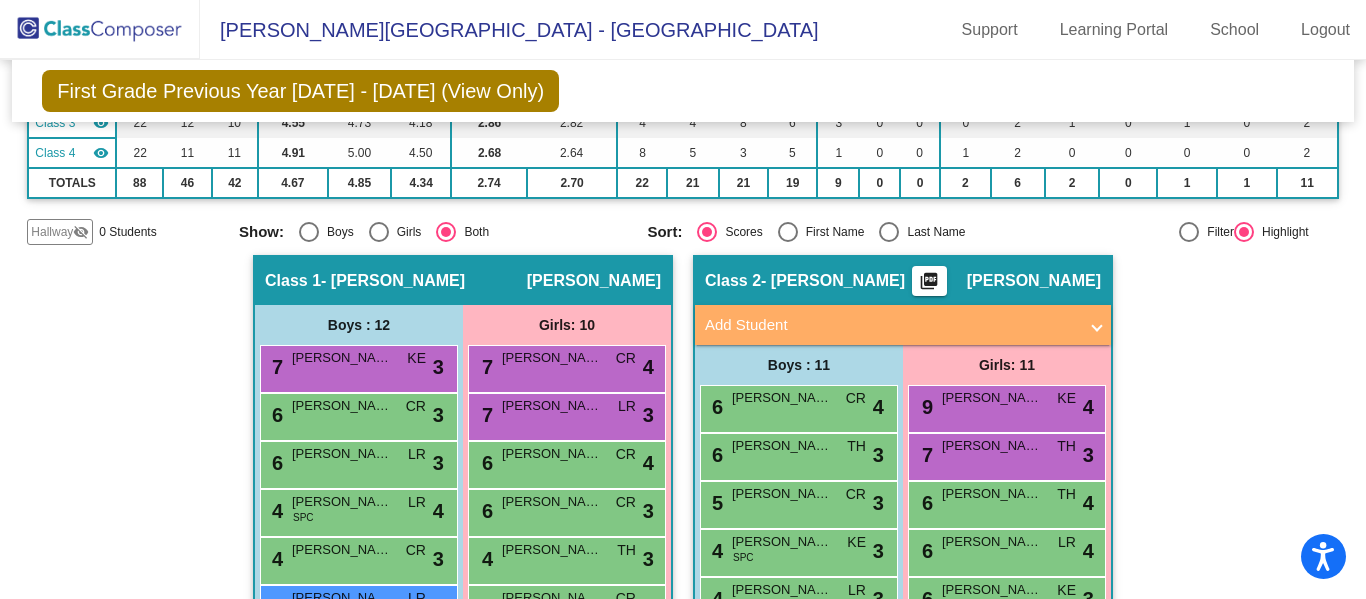 scroll, scrollTop: 249, scrollLeft: 0, axis: vertical 